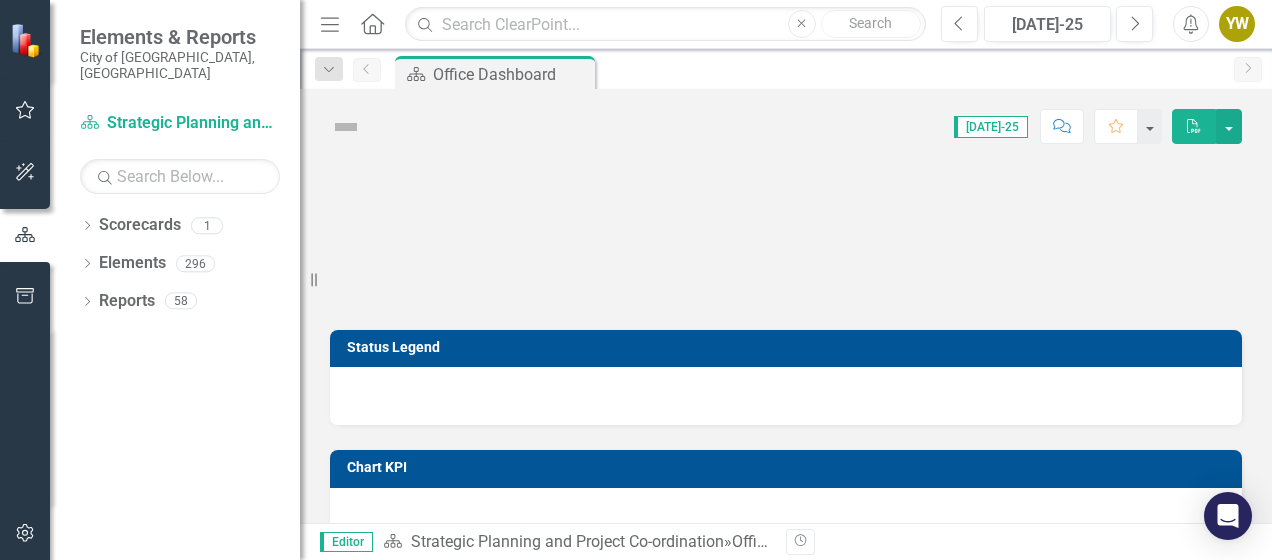 scroll, scrollTop: 0, scrollLeft: 0, axis: both 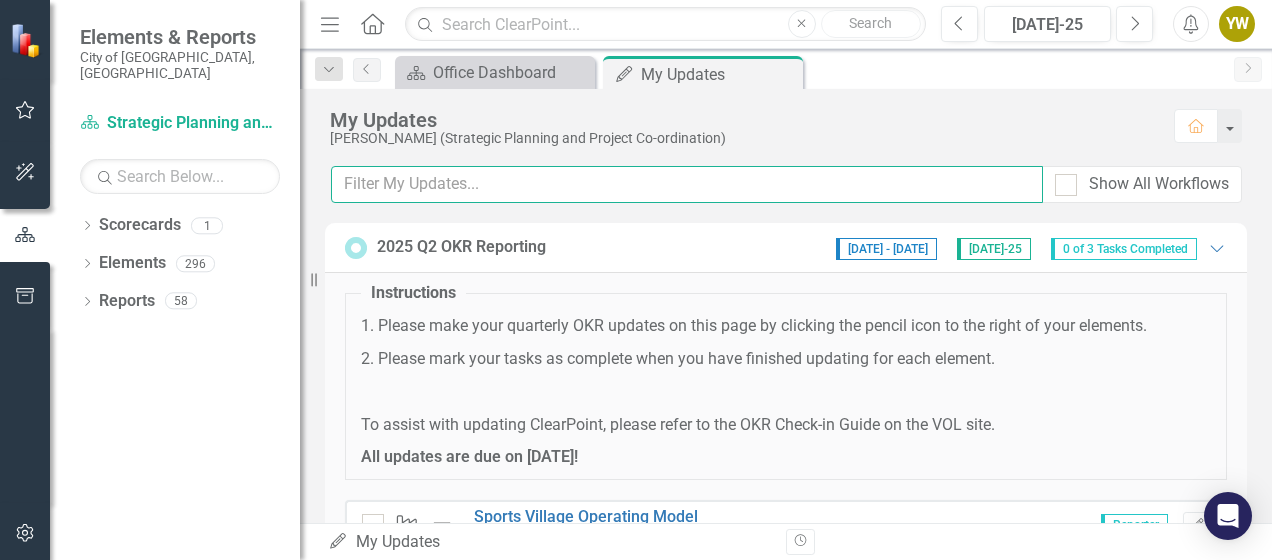 click at bounding box center (687, 184) 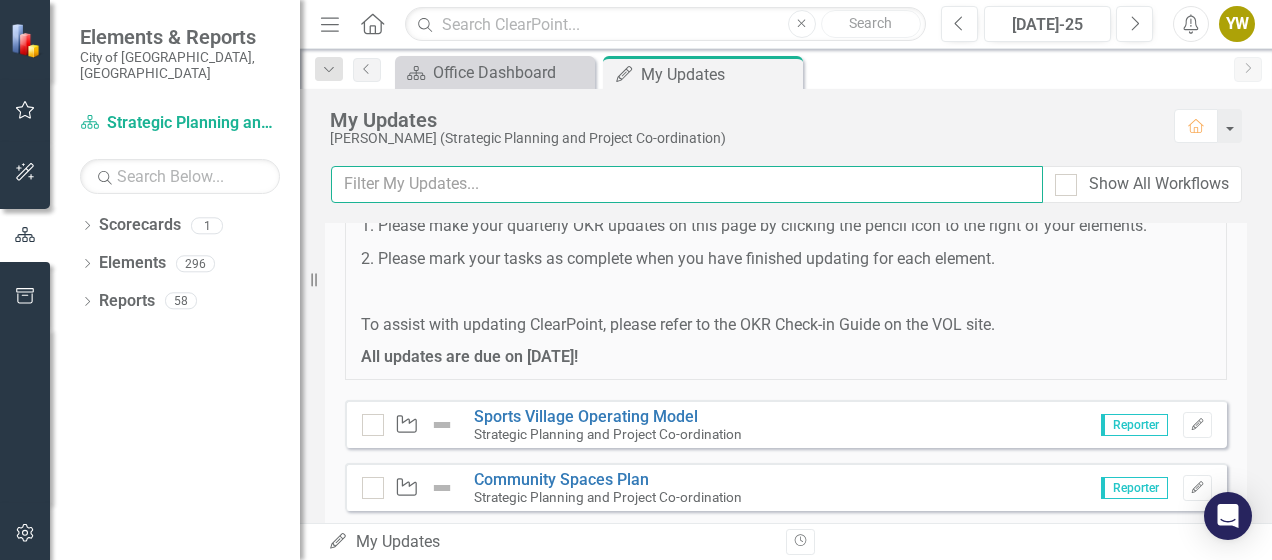 scroll, scrollTop: 200, scrollLeft: 0, axis: vertical 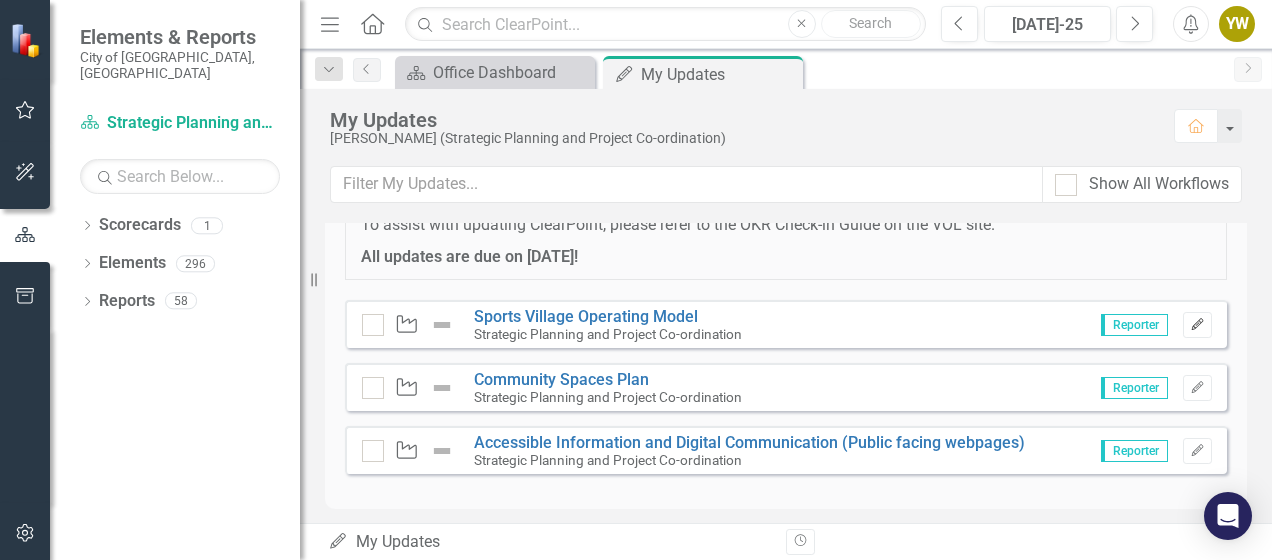 click 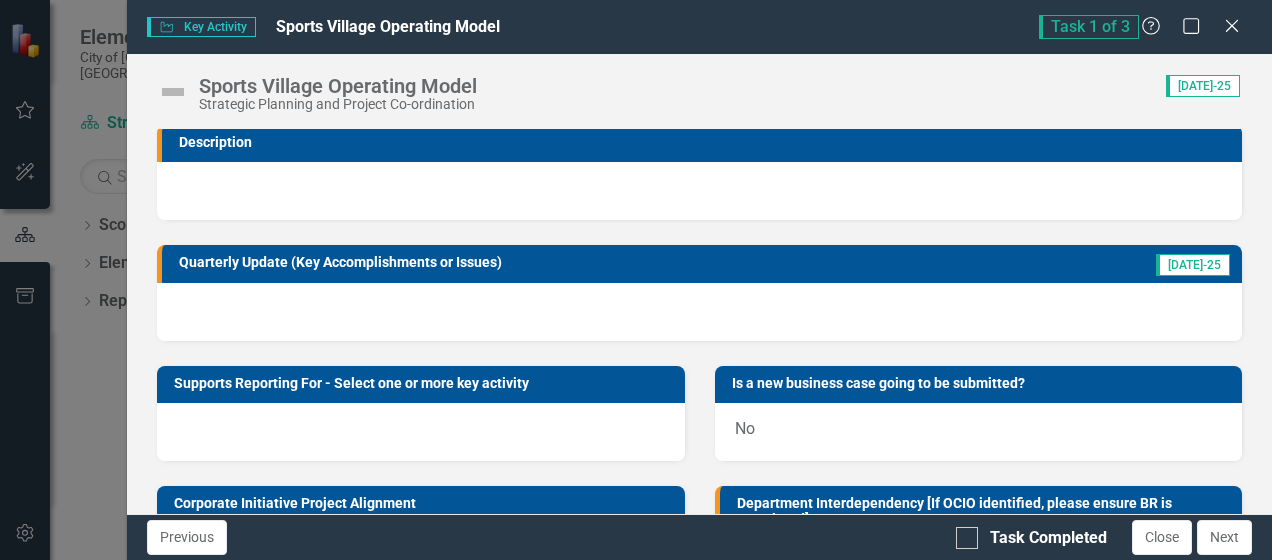 scroll, scrollTop: 0, scrollLeft: 0, axis: both 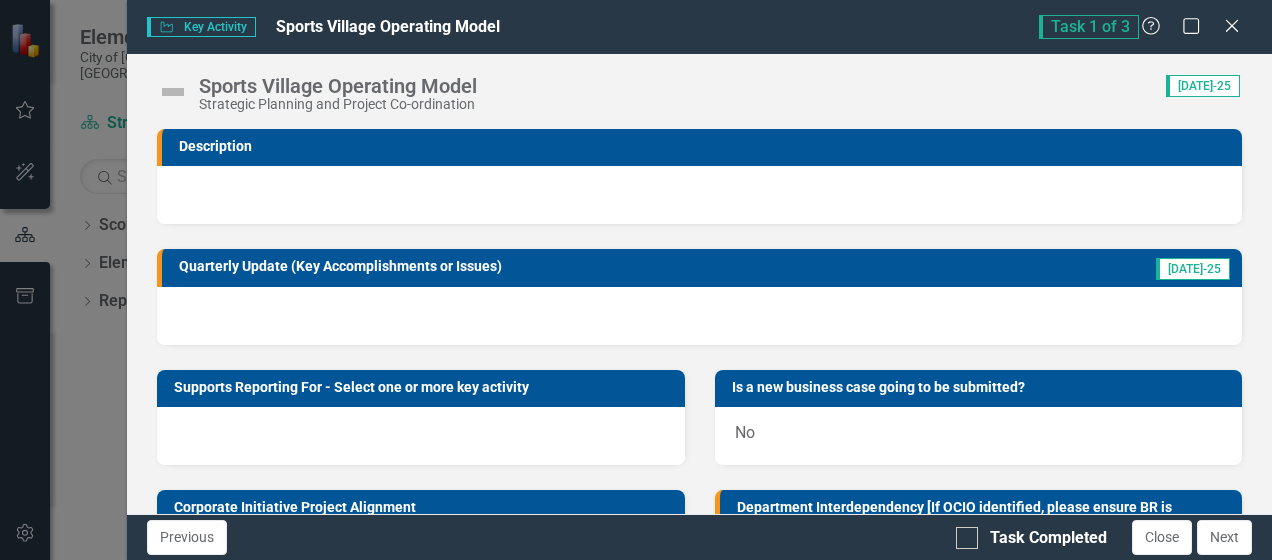 click at bounding box center [699, 195] 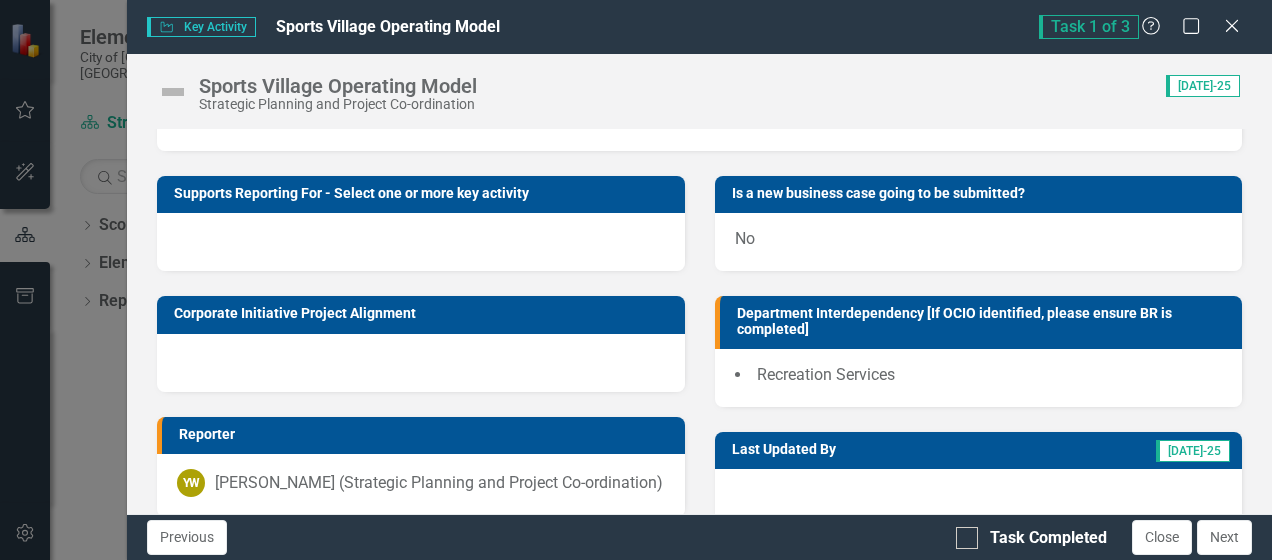 scroll, scrollTop: 0, scrollLeft: 0, axis: both 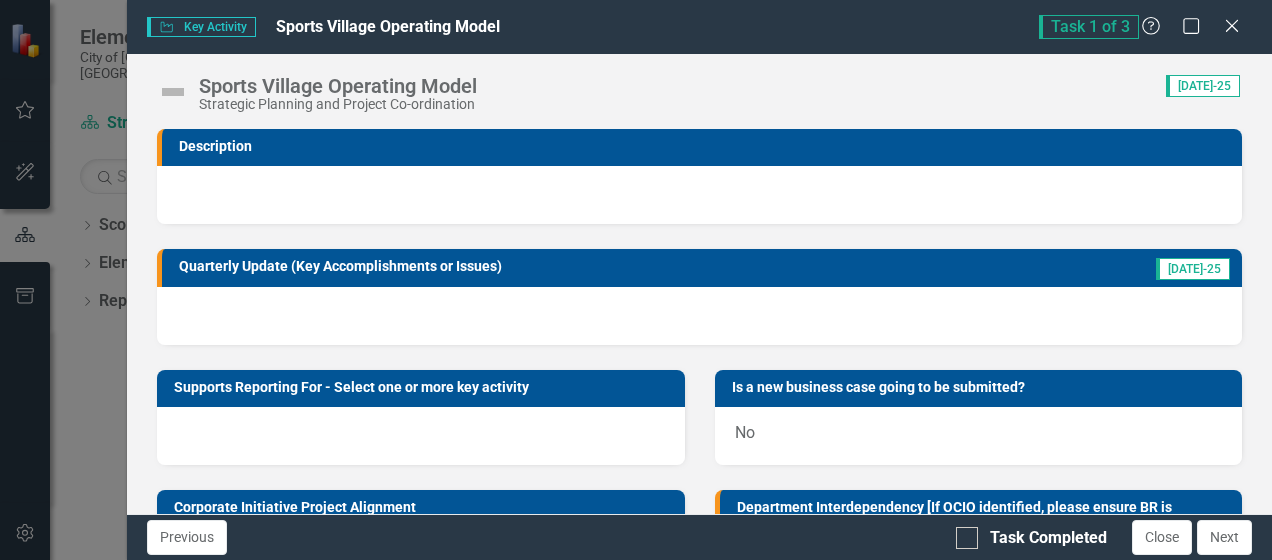 click at bounding box center [699, 195] 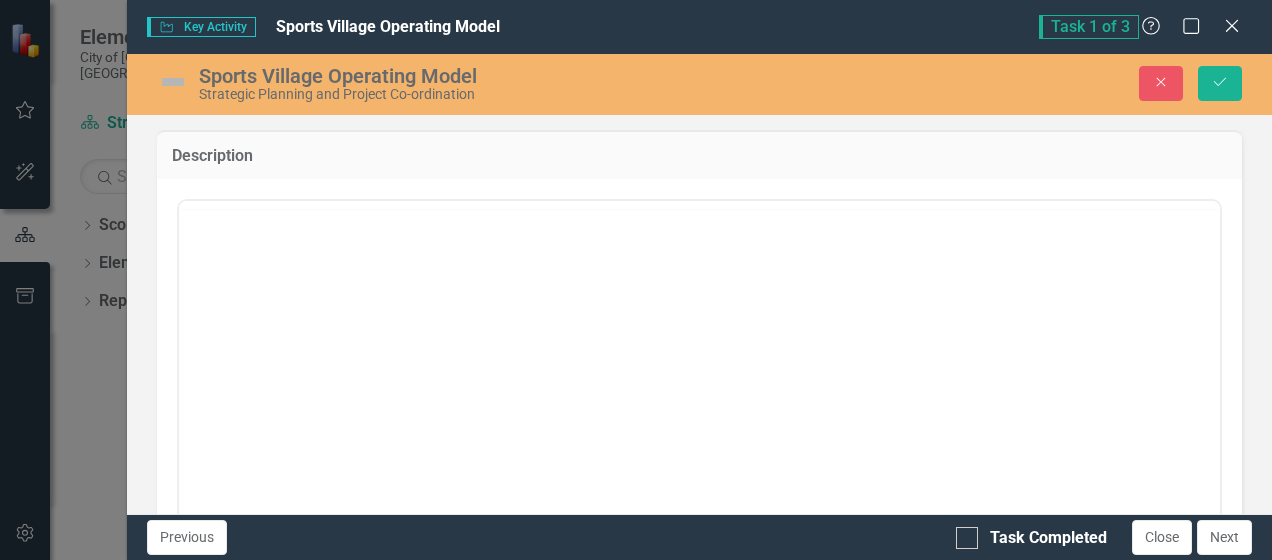 scroll, scrollTop: 0, scrollLeft: 0, axis: both 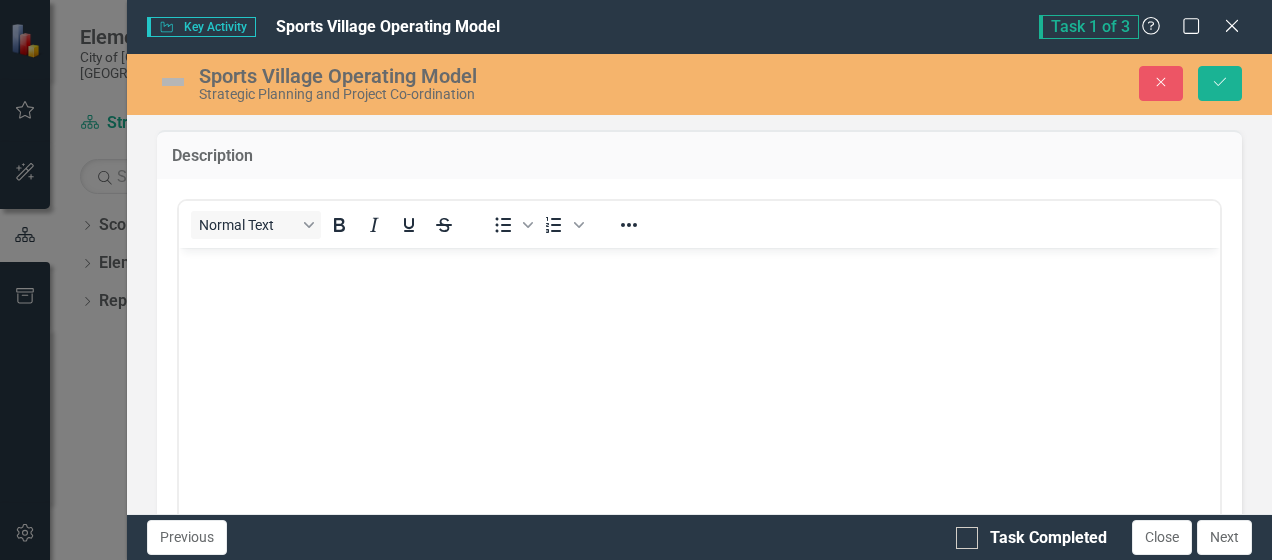 click at bounding box center [699, 397] 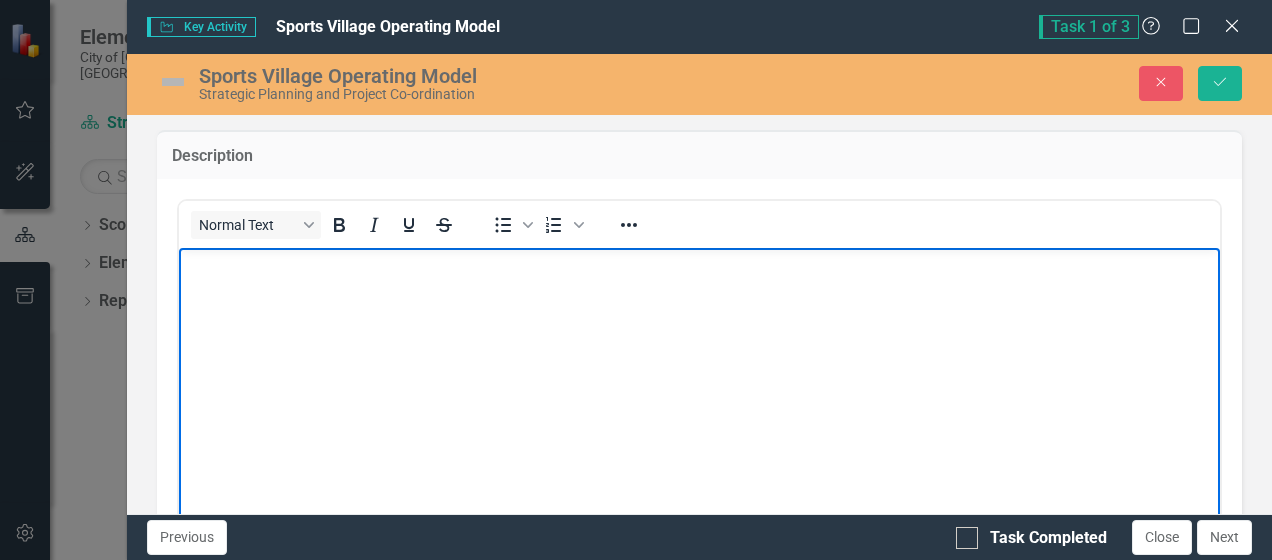 paste 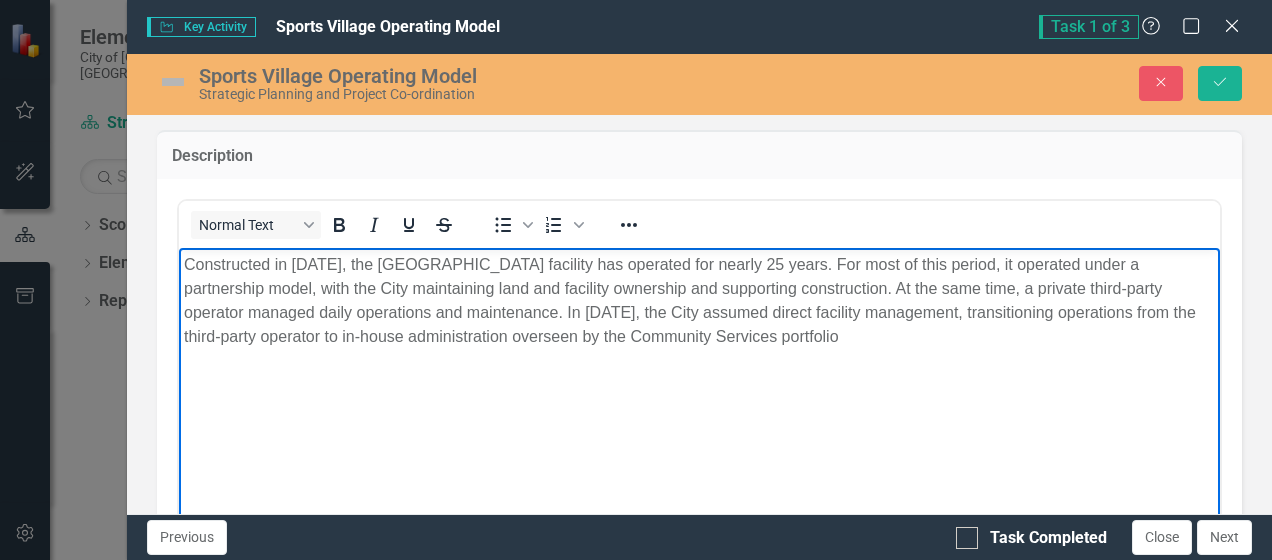 type 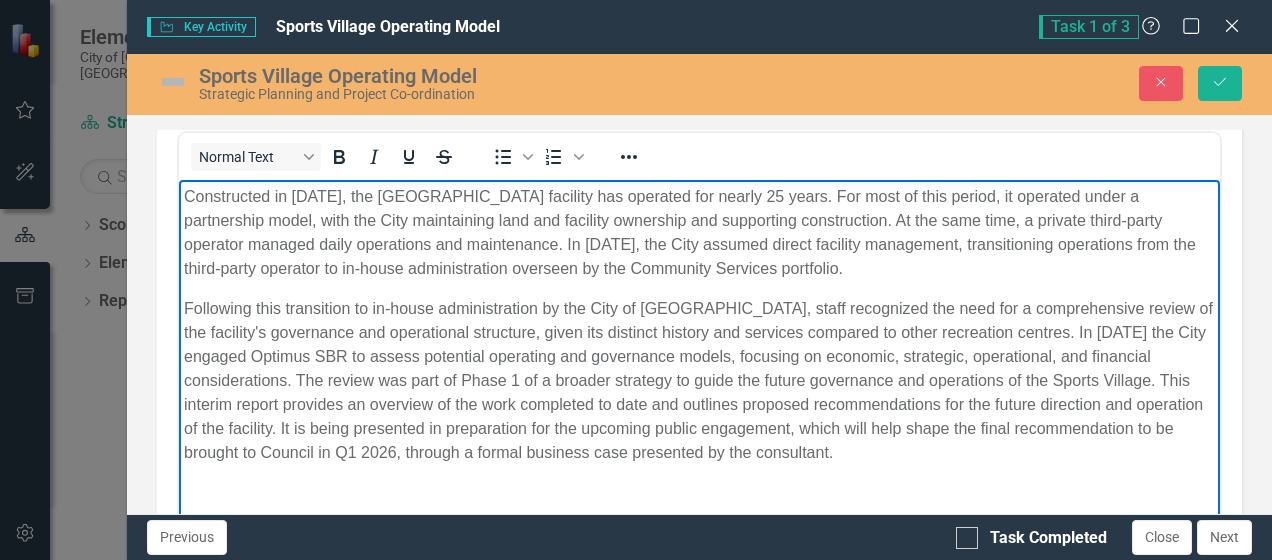 scroll, scrollTop: 100, scrollLeft: 0, axis: vertical 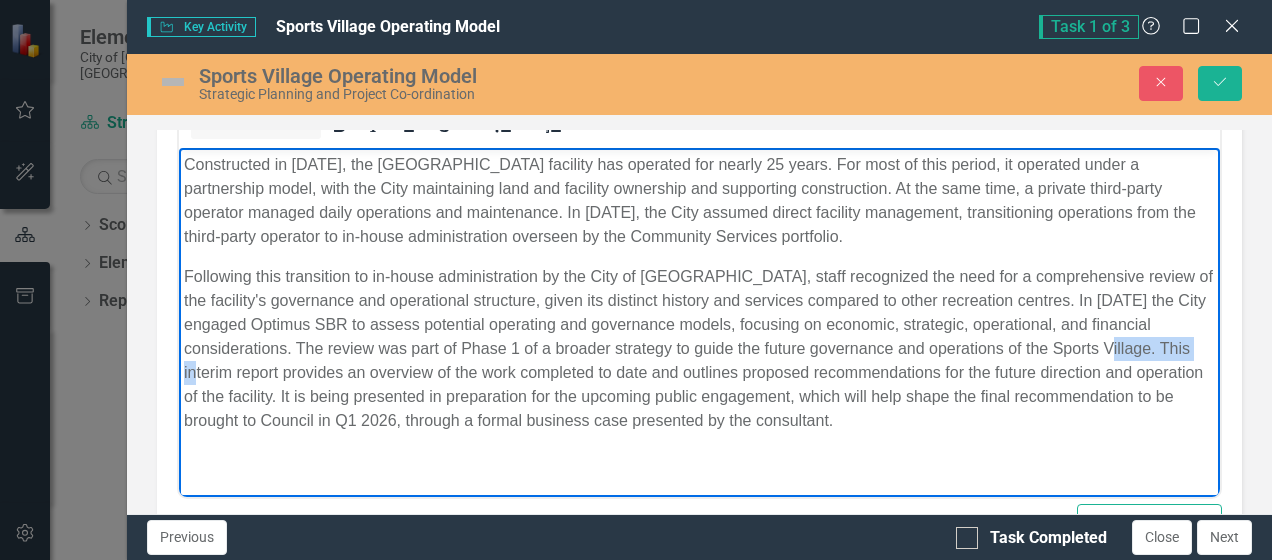 drag, startPoint x: 1175, startPoint y: 343, endPoint x: 1101, endPoint y: 353, distance: 74.672615 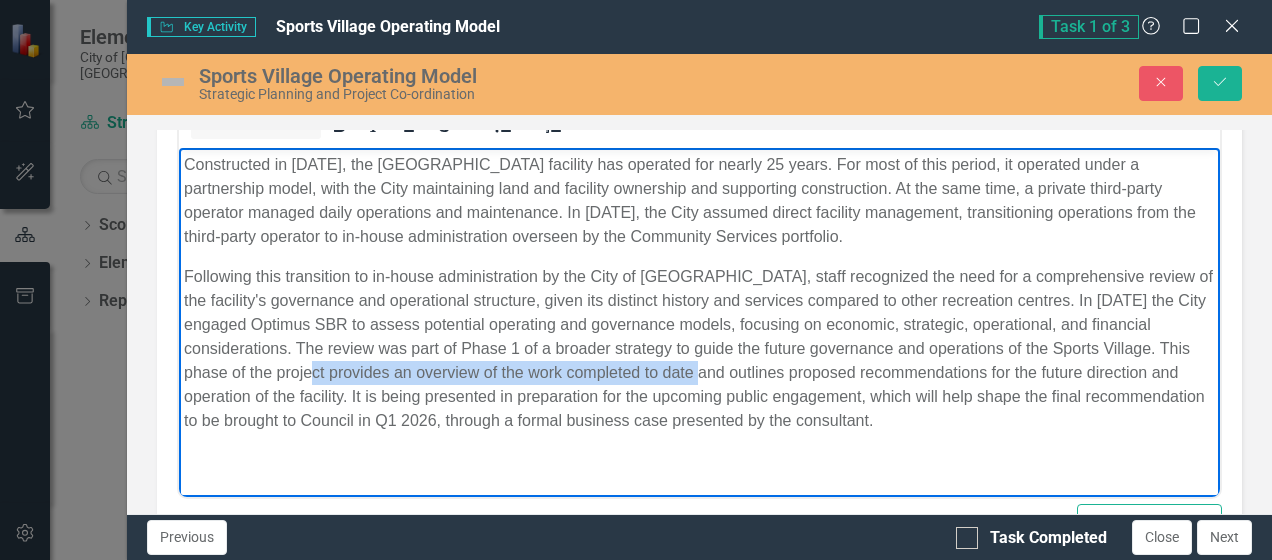 drag, startPoint x: 691, startPoint y: 373, endPoint x: 301, endPoint y: 365, distance: 390.08203 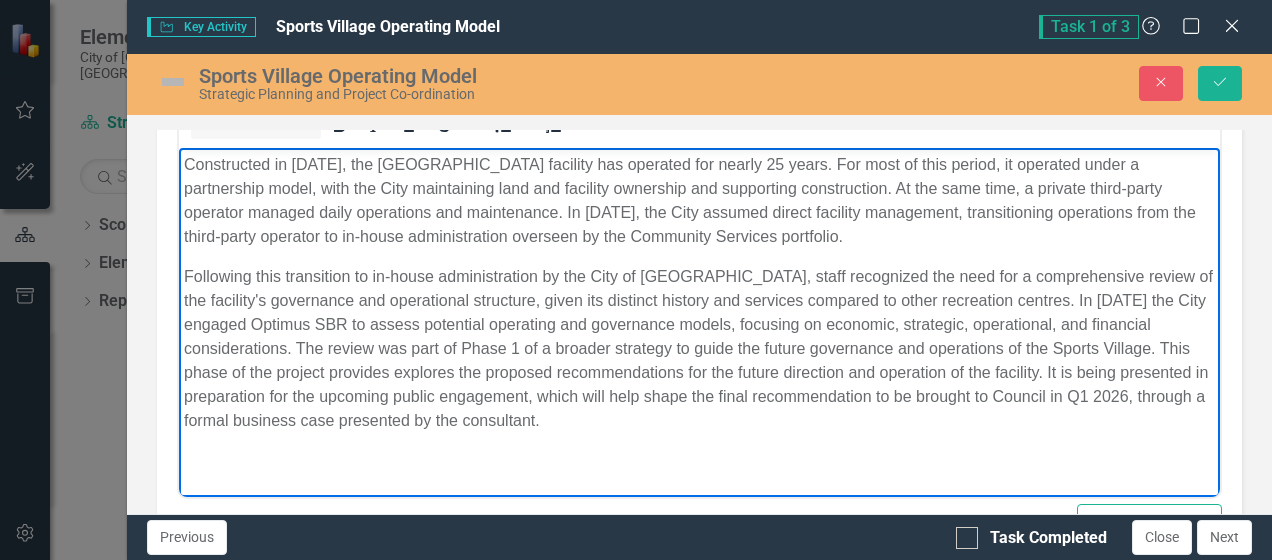 drag, startPoint x: 299, startPoint y: 375, endPoint x: 293, endPoint y: 409, distance: 34.525352 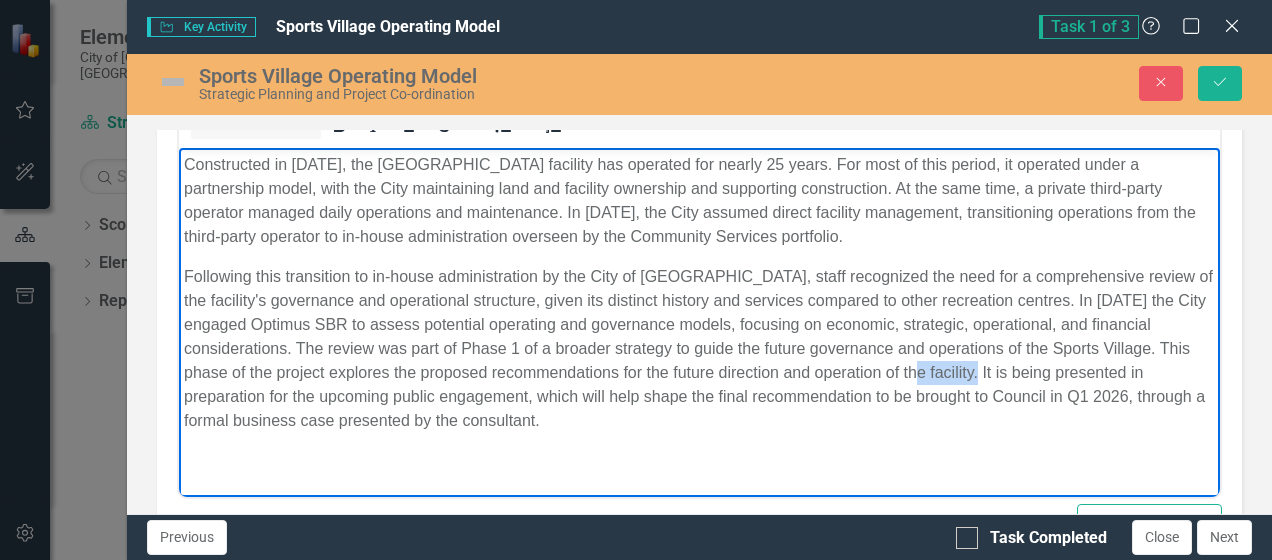 drag, startPoint x: 958, startPoint y: 371, endPoint x: 889, endPoint y: 367, distance: 69.115845 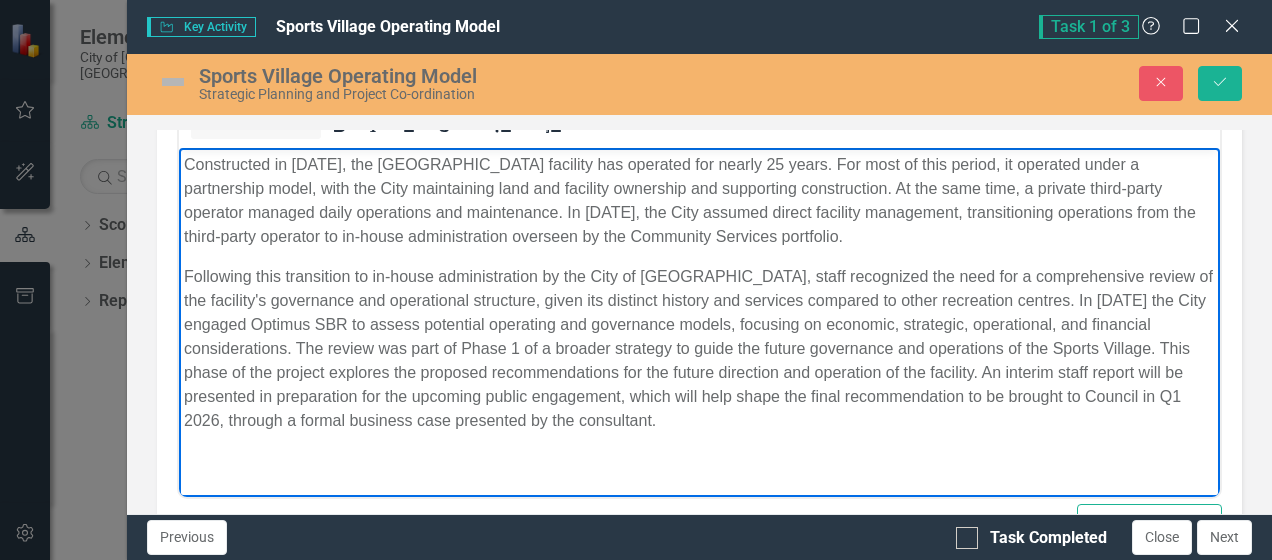 click on "Following this transition to in-house administration by the City of Vaughan, staff recognized the need for a comprehensive review of the facility's governance and operational structure, given its distinct history and services compared to other recreation centres. In 2023 the City engaged Optimus SBR to assess potential operating and governance models, focusing on economic, strategic, operational, and financial considerations. The review was part of Phase 1 of a broader strategy to guide the future governance and operations of the Sports Village. This phase of the project explores the proposed recommendations for the future direction and operation of the facility. An interim staff report will be presented in preparation for the upcoming public engagement, which will help shape the final recommendation to be brought to Council in Q1 2026, through a formal business case presented by the consultant." at bounding box center [699, 348] 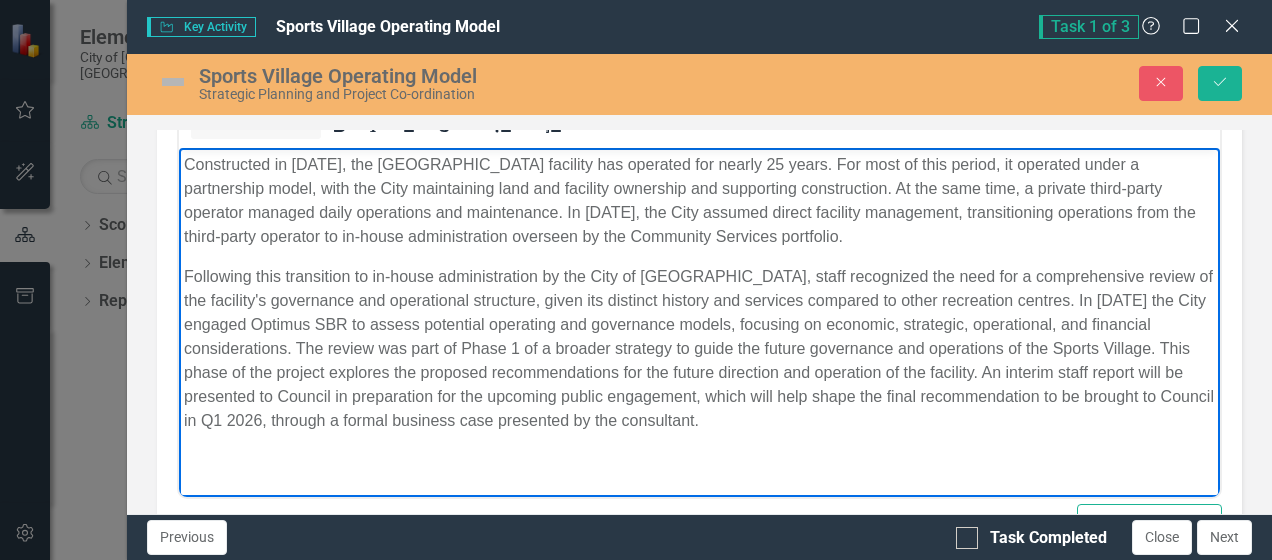 click on "Following this transition to in-house administration by the City of Vaughan, staff recognized the need for a comprehensive review of the facility's governance and operational structure, given its distinct history and services compared to other recreation centres. In 2023 the City engaged Optimus SBR to assess potential operating and governance models, focusing on economic, strategic, operational, and financial considerations. The review was part of Phase 1 of a broader strategy to guide the future governance and operations of the Sports Village. This phase of the project explores the proposed recommendations for the future direction and operation of the facility. An interim staff report will be presented to Council in preparation for the upcoming public engagement, which will help shape the final recommendation to be brought to Council in Q1 2026, through a formal business case presented by the consultant." at bounding box center [699, 348] 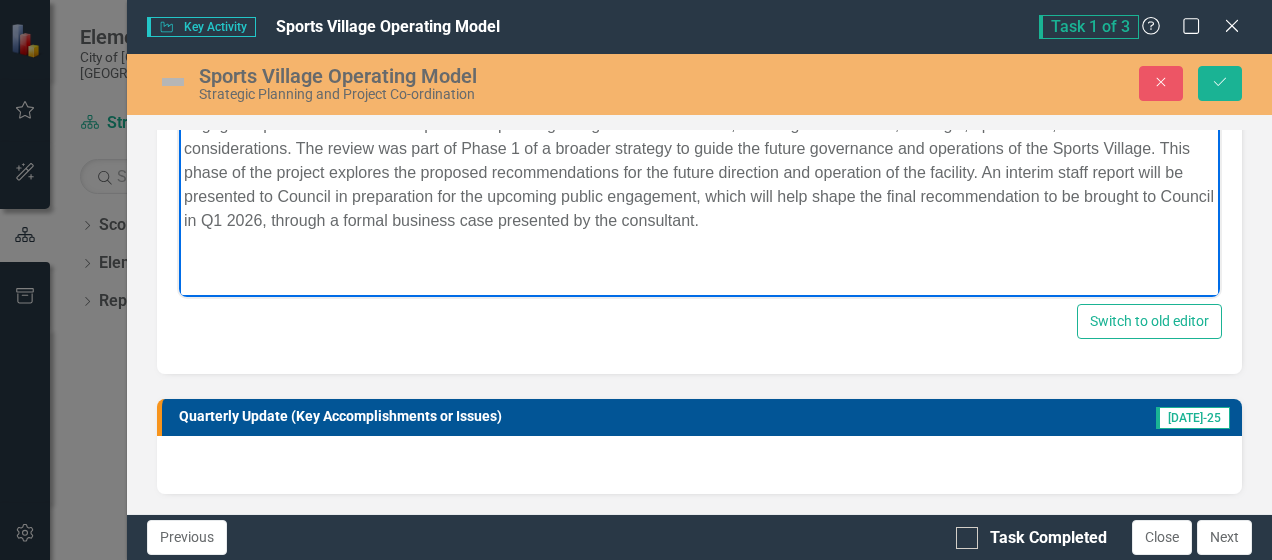 scroll, scrollTop: 200, scrollLeft: 0, axis: vertical 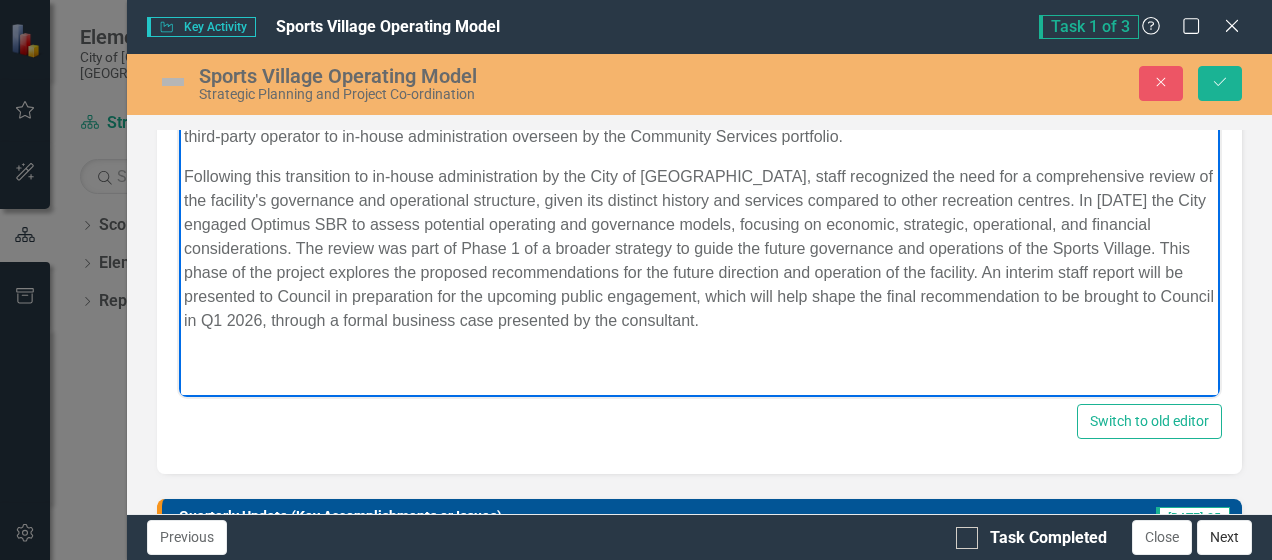 click on "Next" at bounding box center (1224, 537) 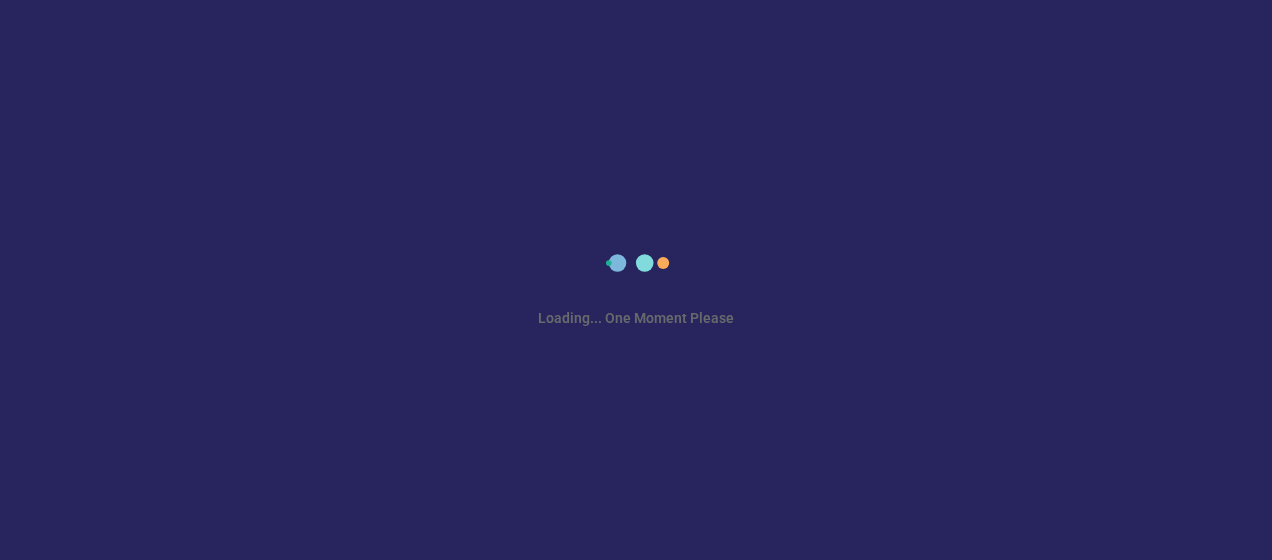 drag, startPoint x: 862, startPoint y: 323, endPoint x: 716, endPoint y: 387, distance: 159.41142 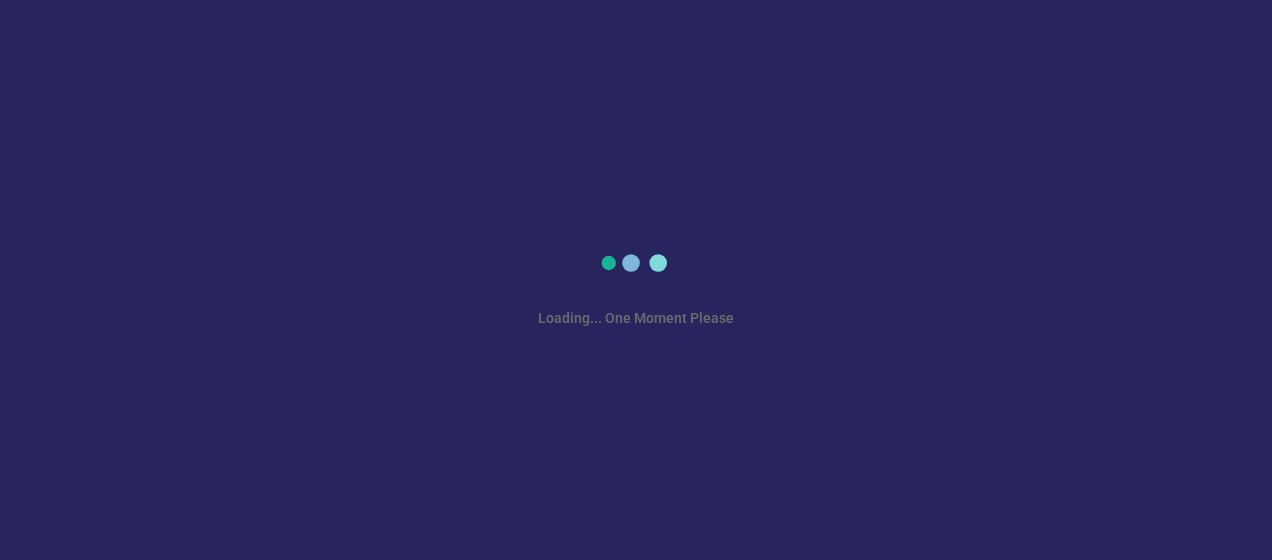 click on "Loading... One Moment Please" at bounding box center (636, 280) 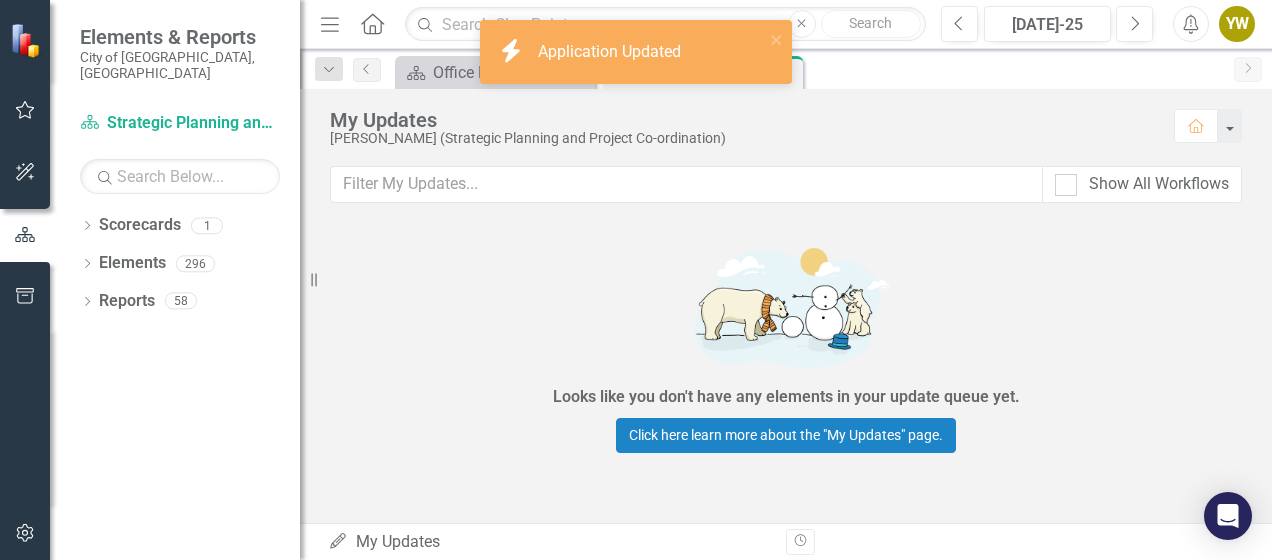 scroll, scrollTop: 0, scrollLeft: 0, axis: both 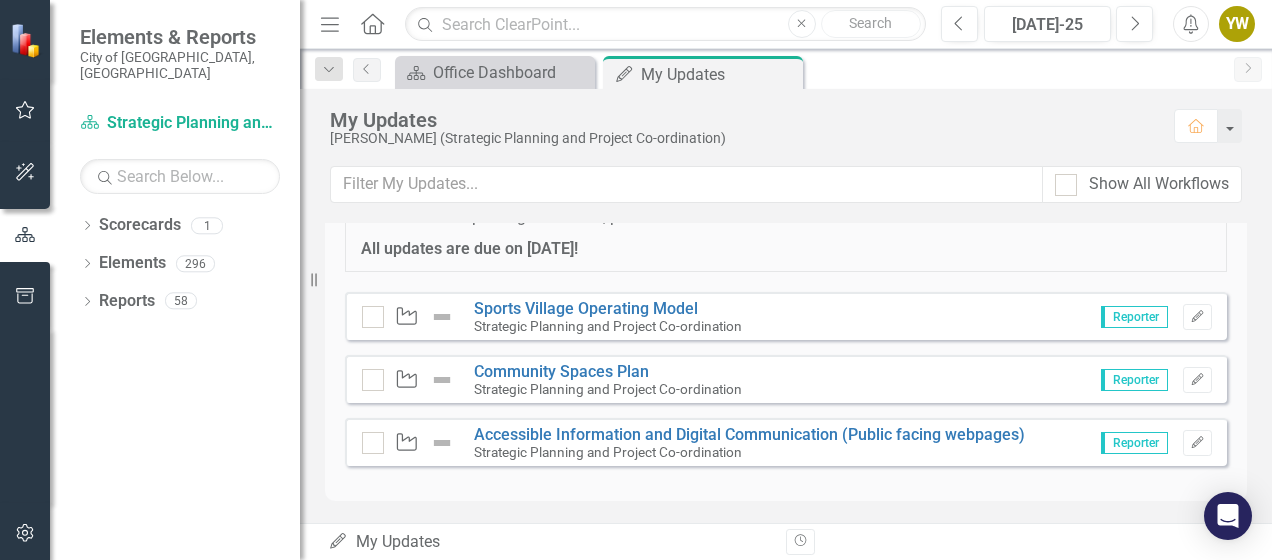 click on "My Updates" at bounding box center [742, 120] 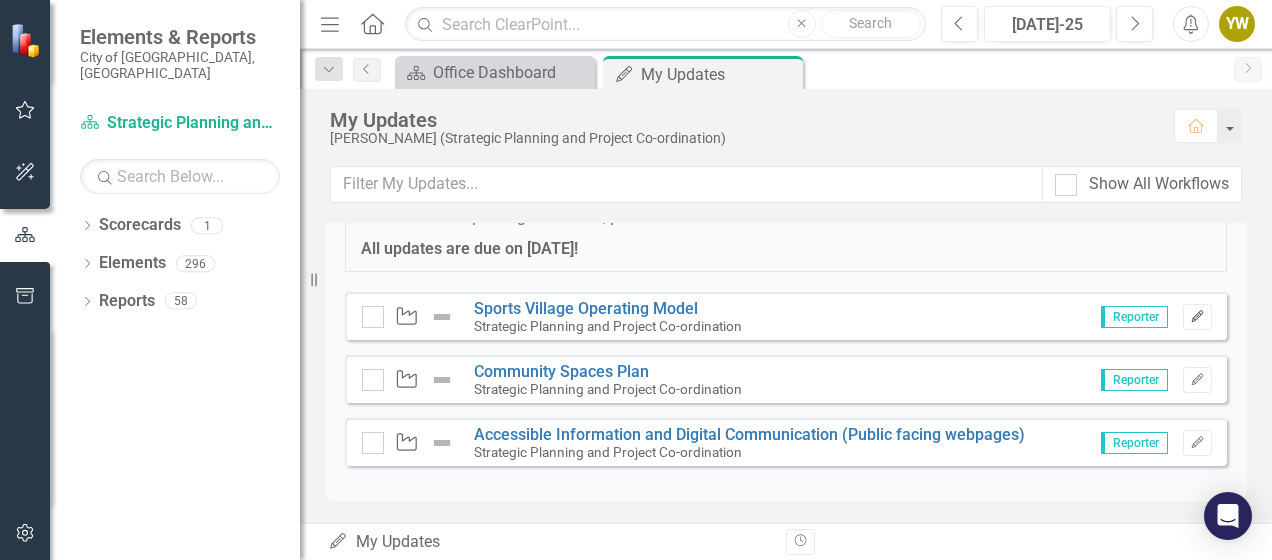 click on "Edit" 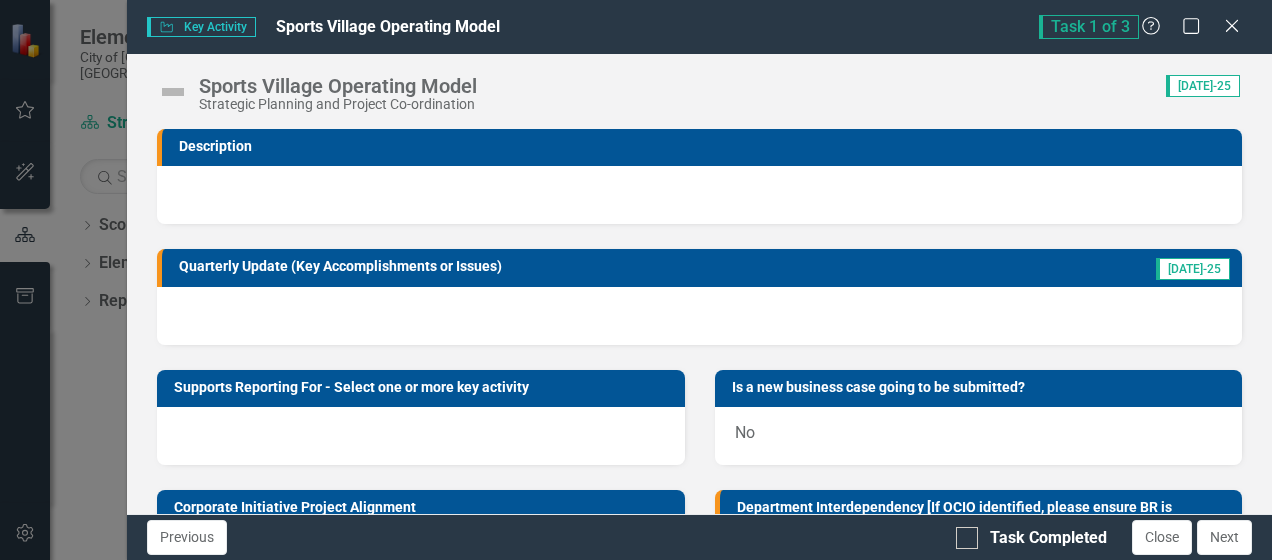 click at bounding box center (699, 195) 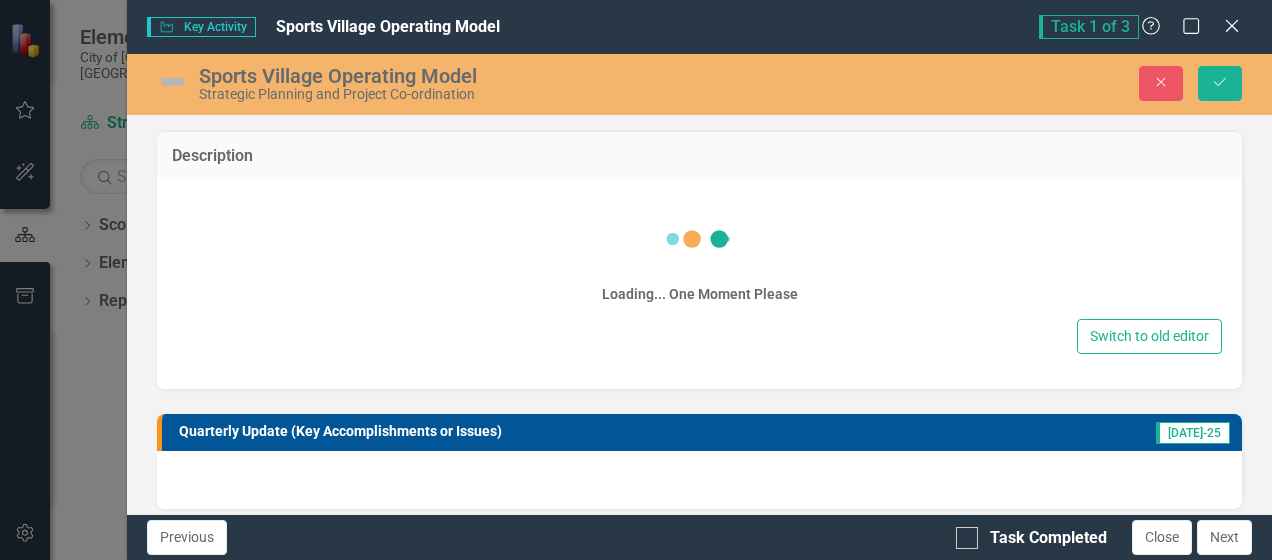 click on "Loading... One Moment Please Switch to old editor" at bounding box center [699, 284] 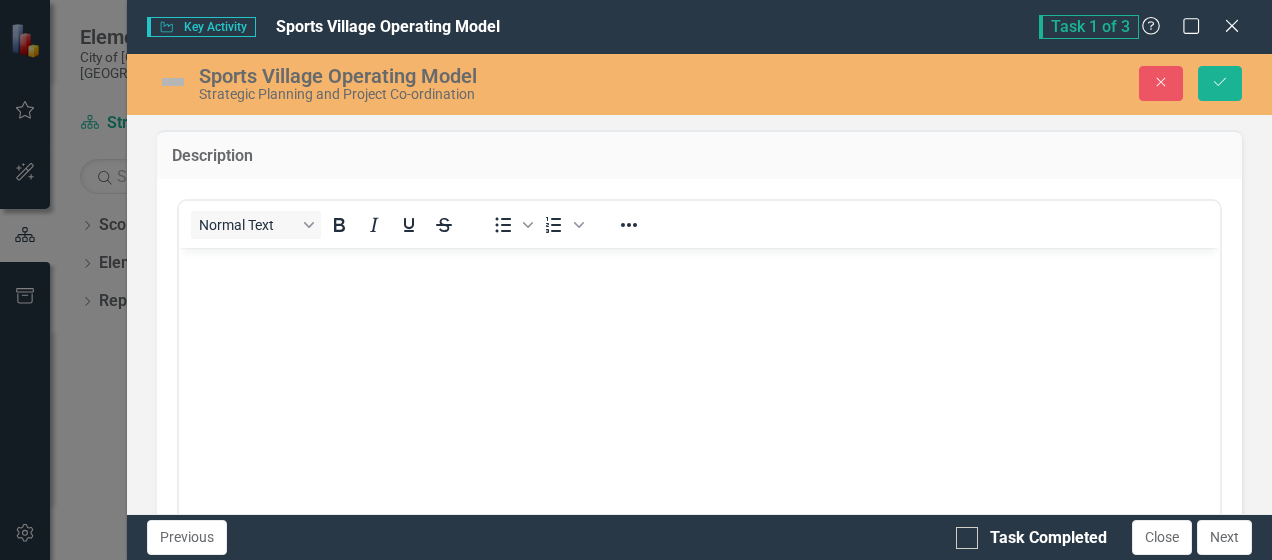 scroll, scrollTop: 0, scrollLeft: 0, axis: both 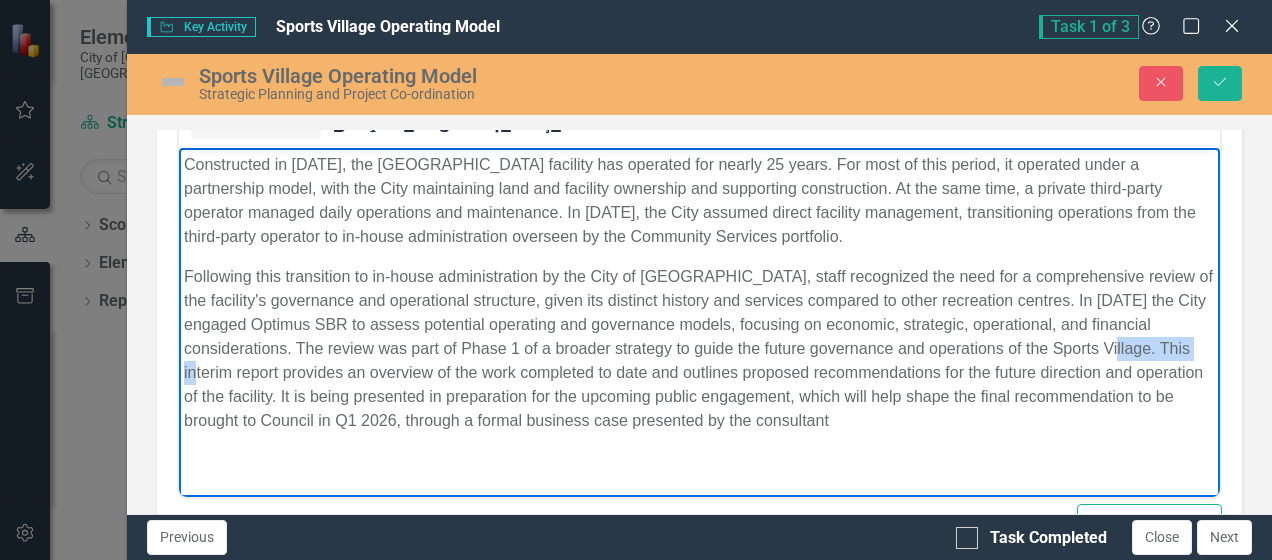 drag, startPoint x: 1178, startPoint y: 349, endPoint x: 1083, endPoint y: 337, distance: 95.7549 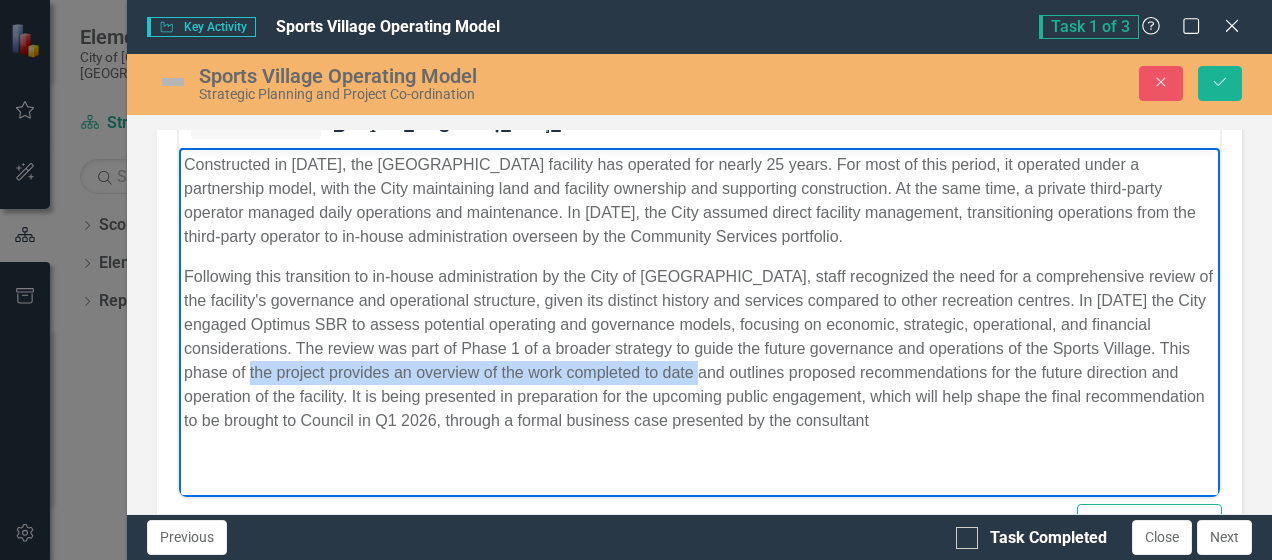 drag, startPoint x: 690, startPoint y: 371, endPoint x: 238, endPoint y: 371, distance: 452 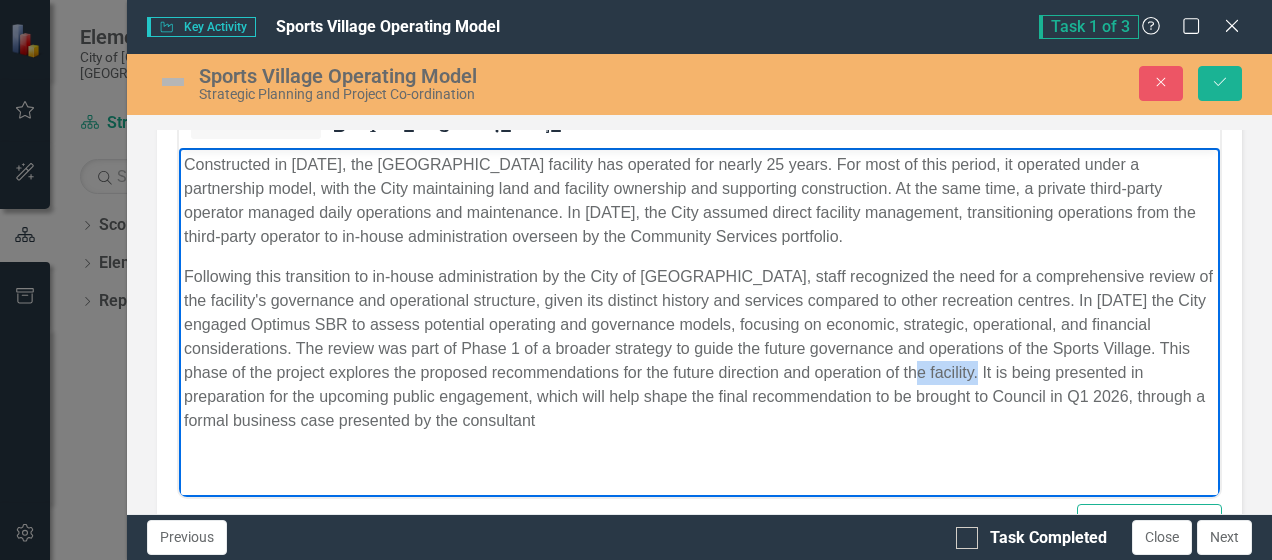 drag, startPoint x: 958, startPoint y: 372, endPoint x: 890, endPoint y: 365, distance: 68.359344 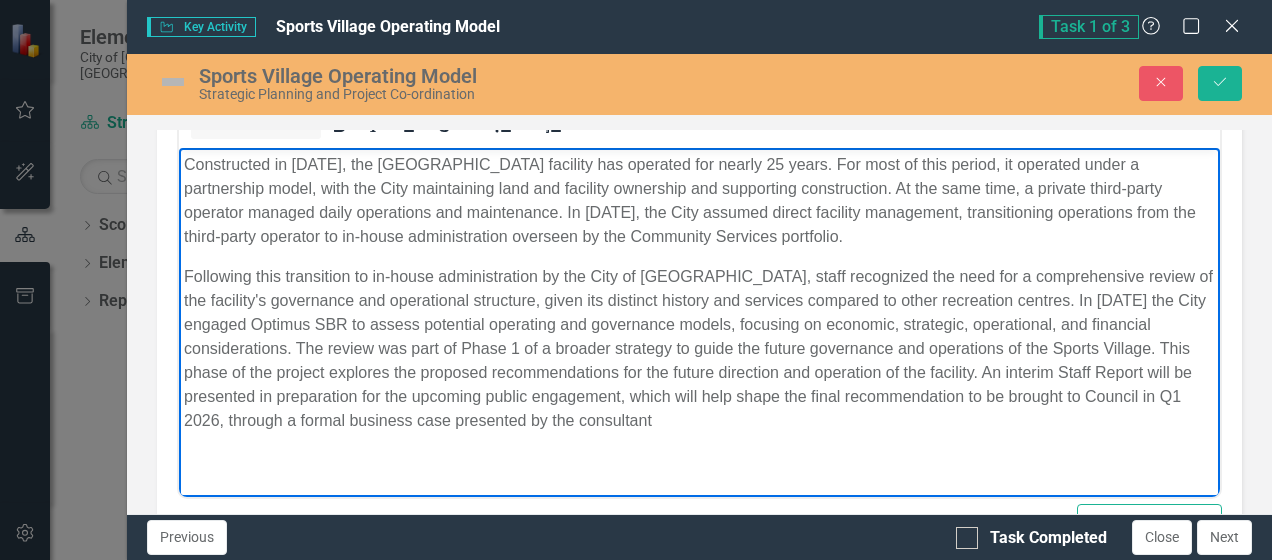 click on "Following this transition to in-house administration by the City of [GEOGRAPHIC_DATA], staff recognized the need for a comprehensive review of the facility's governance and operational structure, given its distinct history and services compared to other recreation centres. In [DATE] the City engaged Optimus SBR to assess potential operating and governance models, focusing on economic, strategic, operational, and financial considerations. The review was part of Phase 1 of a broader strategy to guide the future governance and operations of the Sports Village. This phase of the project explores the proposed recommendations for the future direction and operation of the facility. An interim Staff Report will be presented in preparation for the upcoming public engagement, which will help shape the final recommendation to be brought to Council in Q1 2026, through a formal business case presented by the consultant" at bounding box center [699, 348] 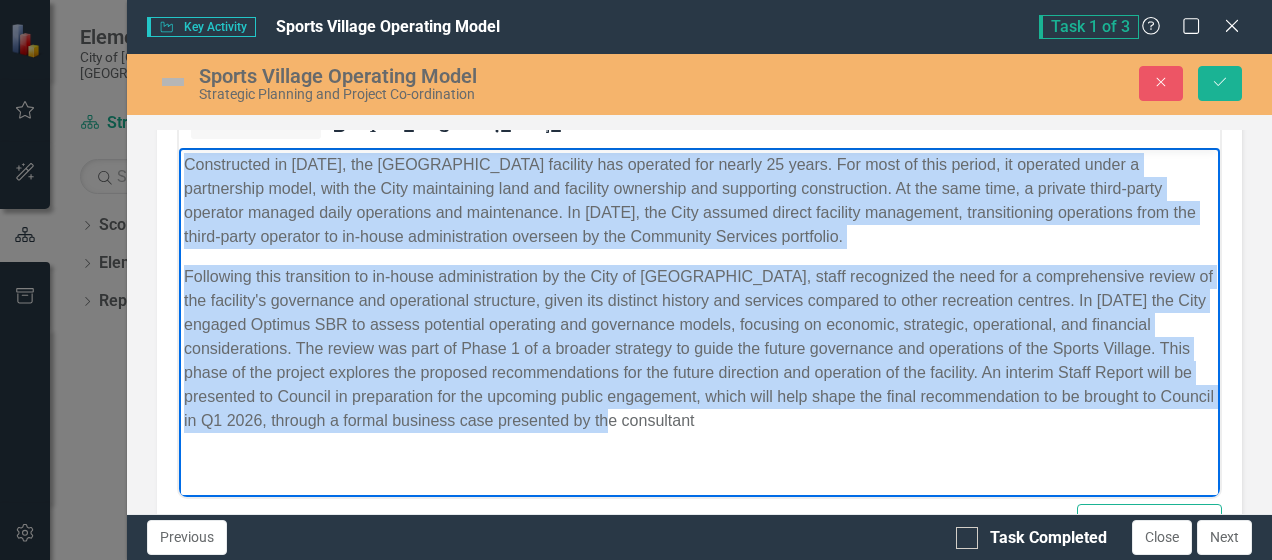 drag, startPoint x: 587, startPoint y: 393, endPoint x: 205, endPoint y: 312, distance: 390.4933 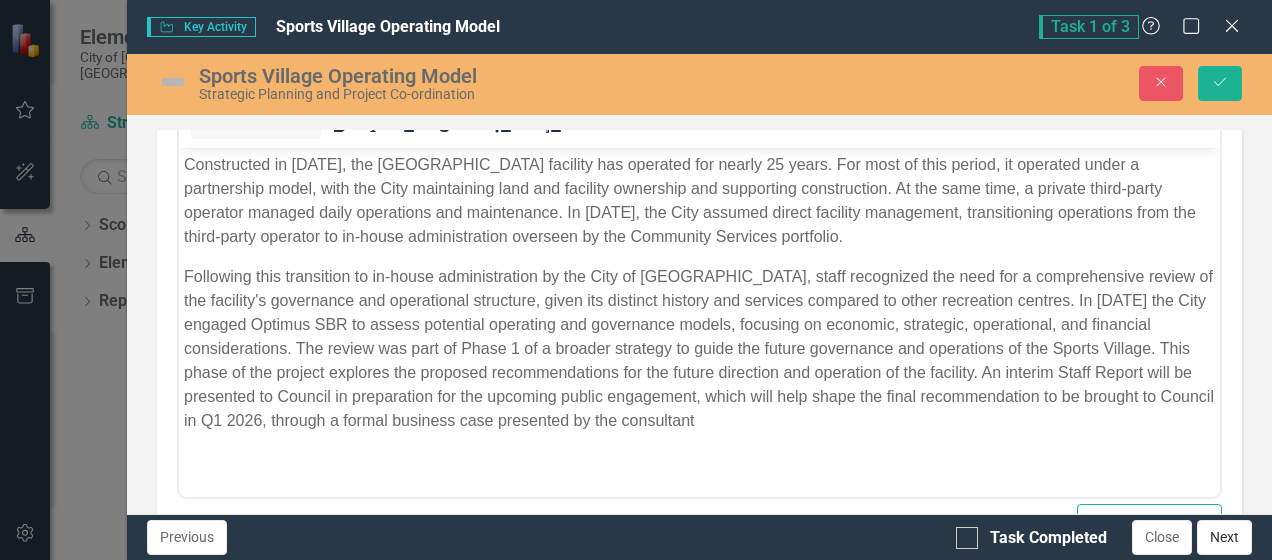 click on "Next" at bounding box center [1224, 537] 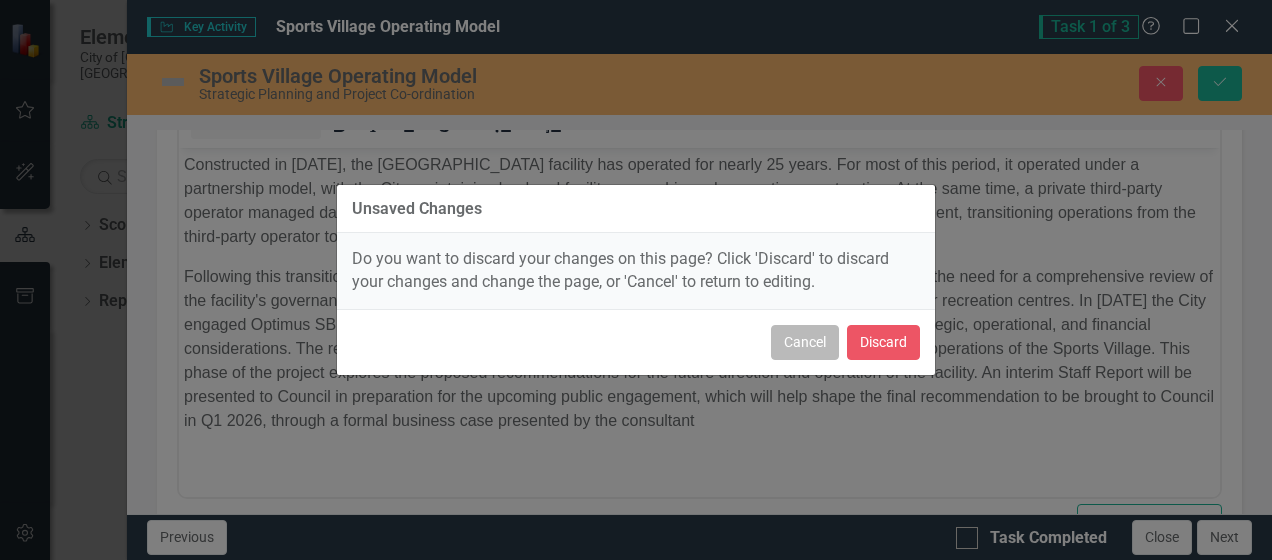 click on "Cancel" at bounding box center [805, 342] 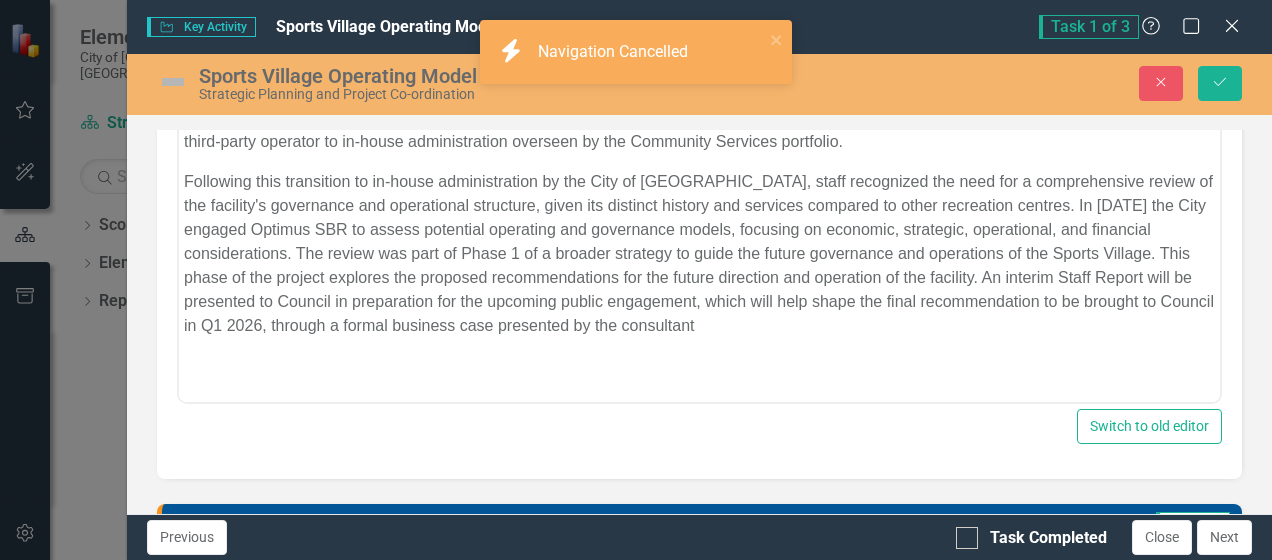 scroll, scrollTop: 0, scrollLeft: 0, axis: both 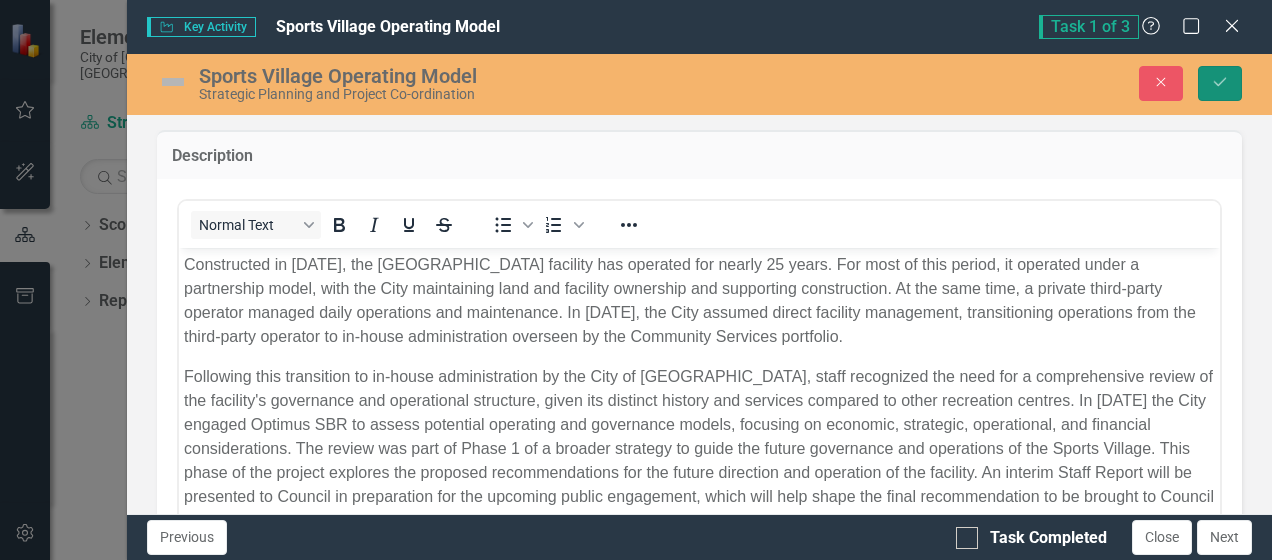 click on "Save" 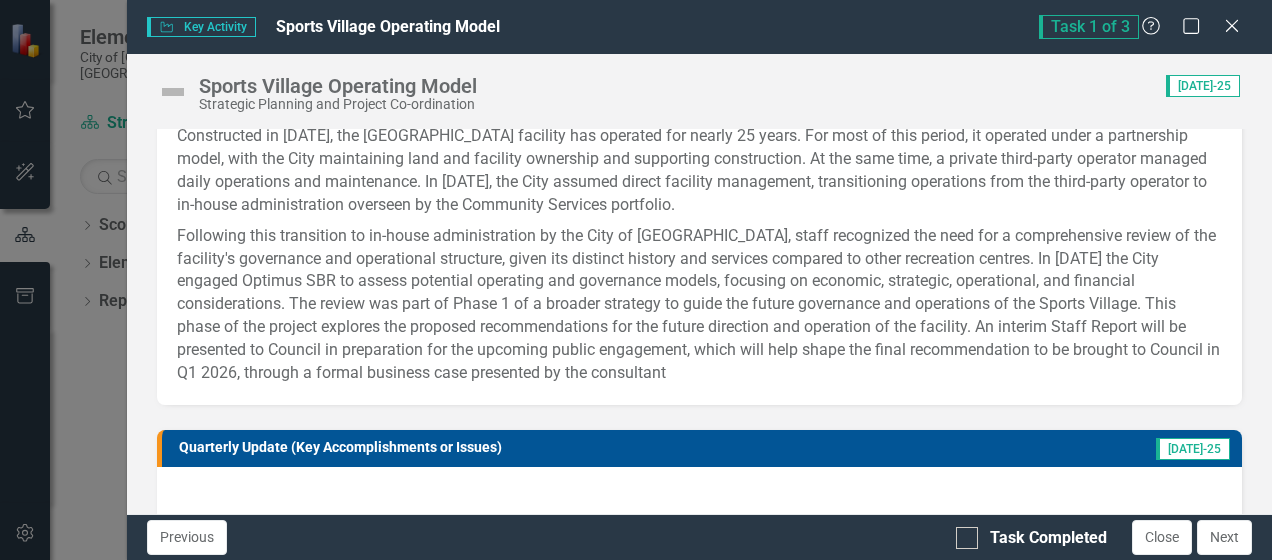 scroll, scrollTop: 300, scrollLeft: 0, axis: vertical 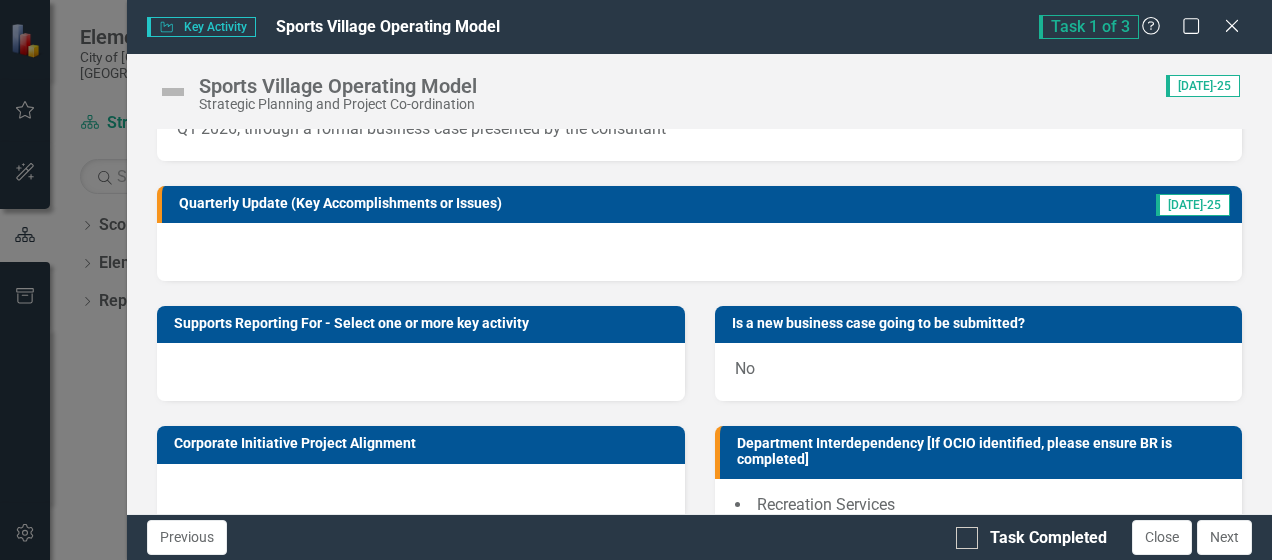 click at bounding box center (699, 252) 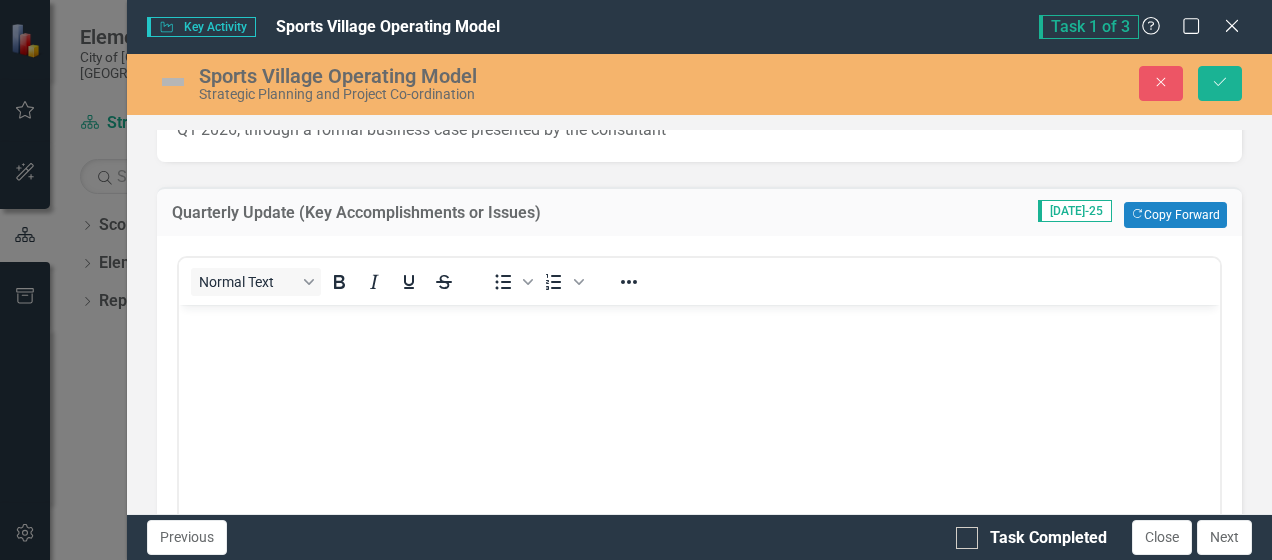 scroll, scrollTop: 0, scrollLeft: 0, axis: both 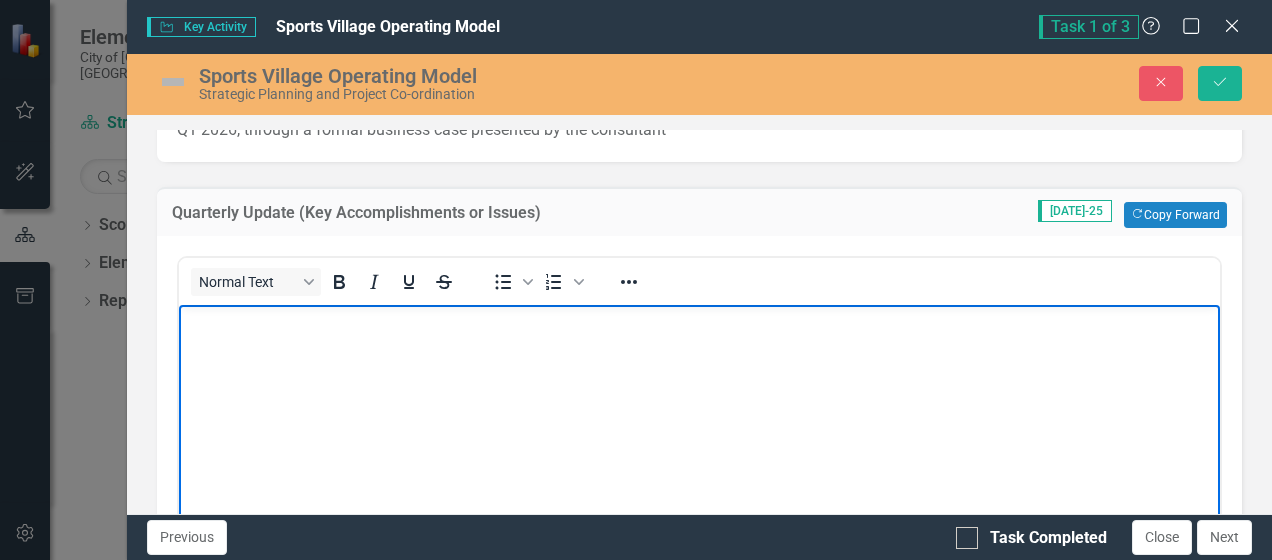 type 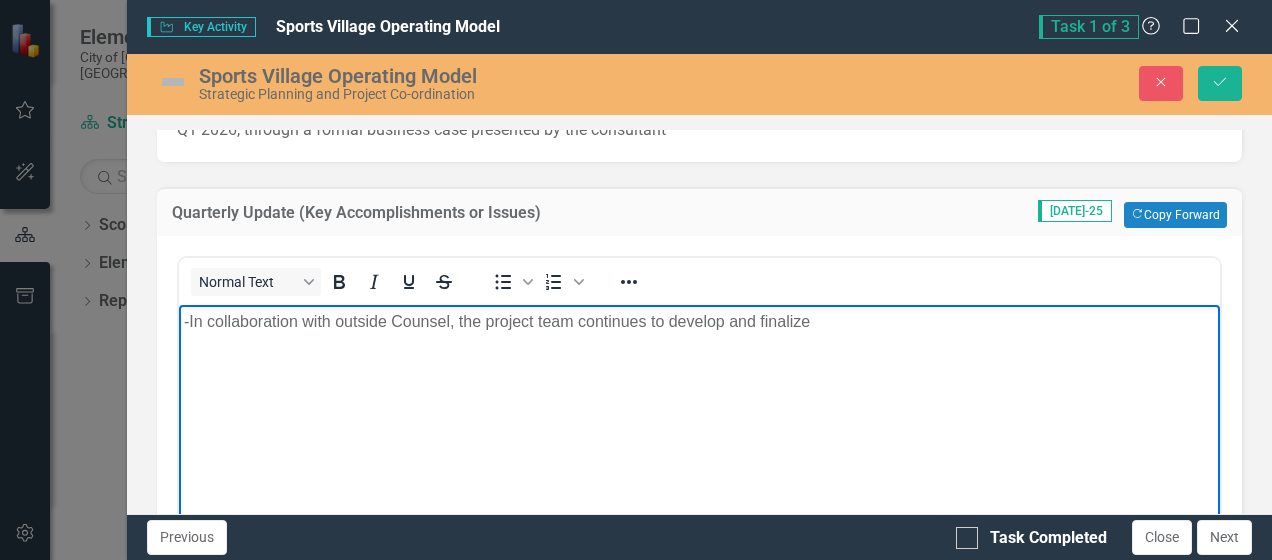 click on "-In collaboration with outside Counsel, the project team continues to develop and finalize" at bounding box center (699, 322) 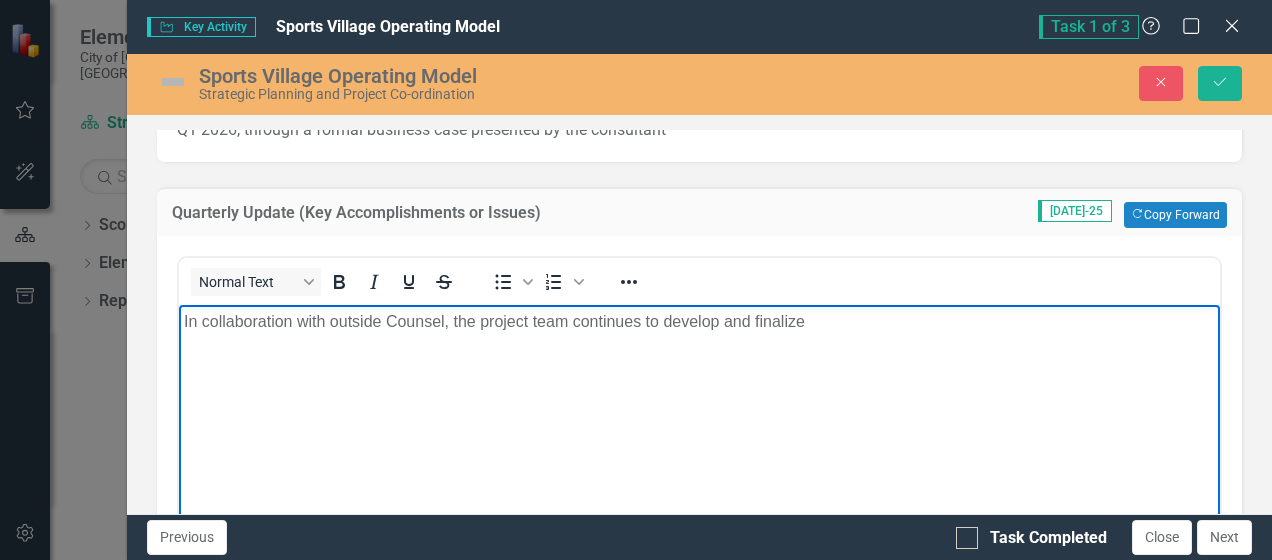 click on "In collaboration with outside Counsel, the project team continues to develop and finalize" at bounding box center [699, 322] 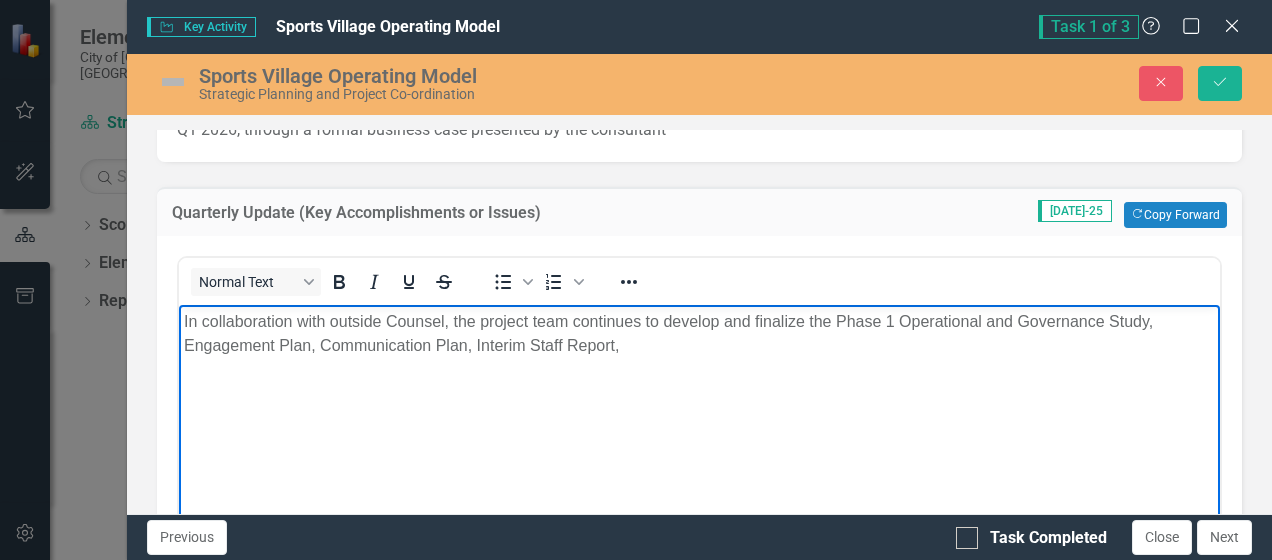 click on "In collaboration with outside Counsel, the project team continues to develop and finalize the Phase 1 Operational and Governance Study, Engagement Plan, Communication Plan, Interim Staff Report," at bounding box center [699, 334] 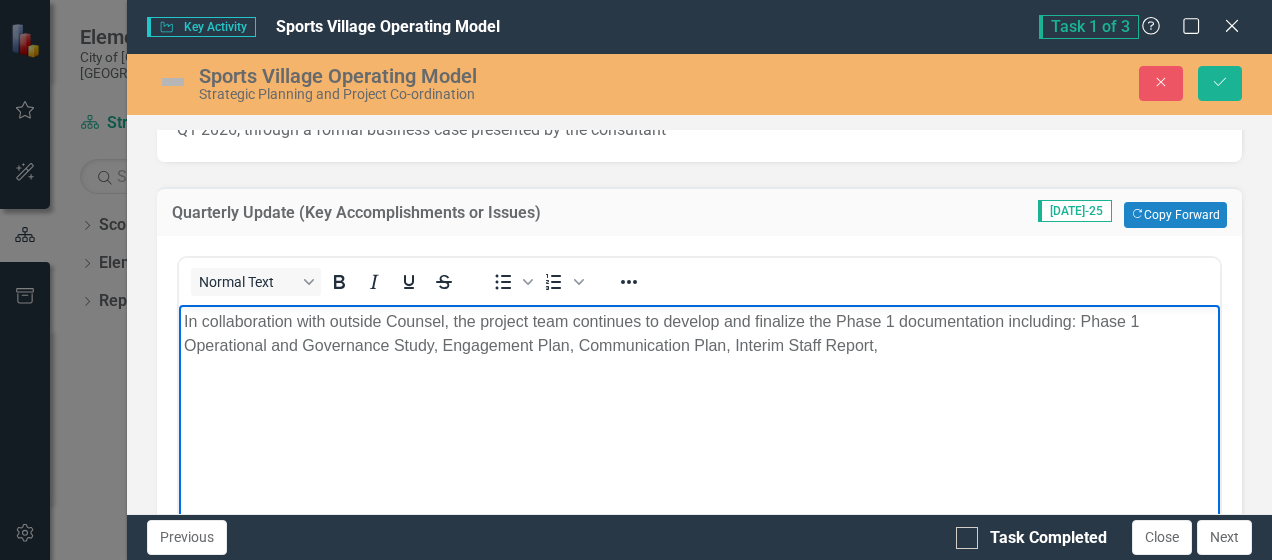 click on "In collaboration with outside Counsel, the project team continues to develop and finalize the Phase 1 documentation including: Phase 1 Operational and Governance Study, Engagement Plan, Communication Plan, Interim Staff Report," at bounding box center (699, 334) 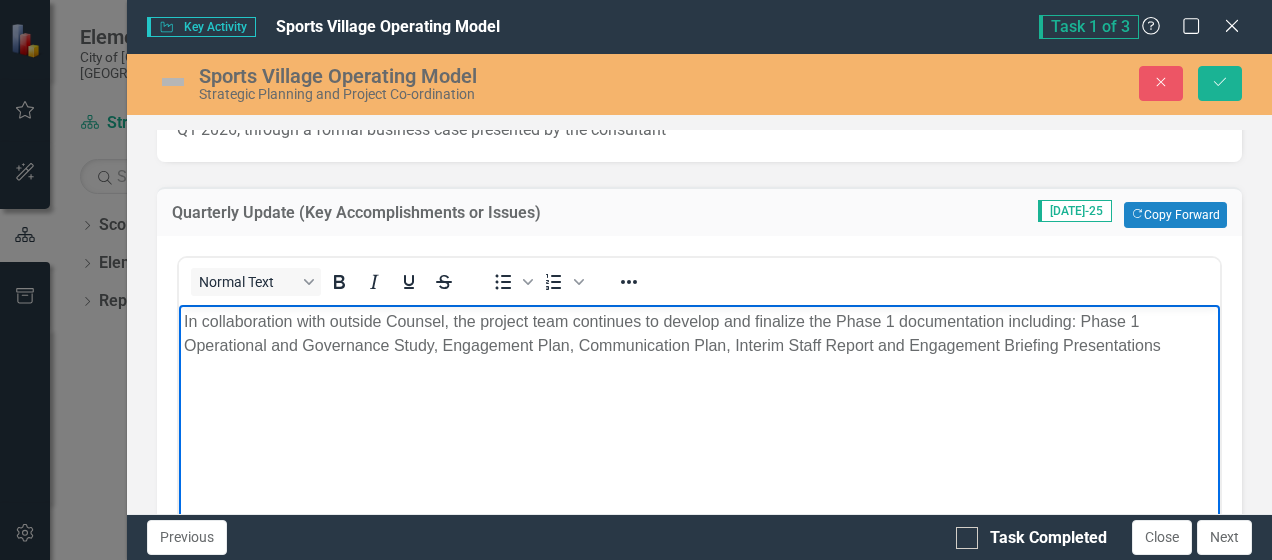 click on "In collaboration with outside Counsel, the project team continues to develop and finalize the Phase 1 documentation including: Phase 1 Operational and Governance Study, Engagement Plan, Communication Plan, Interim Staff Report and Engagement Briefing Presentations" at bounding box center [699, 334] 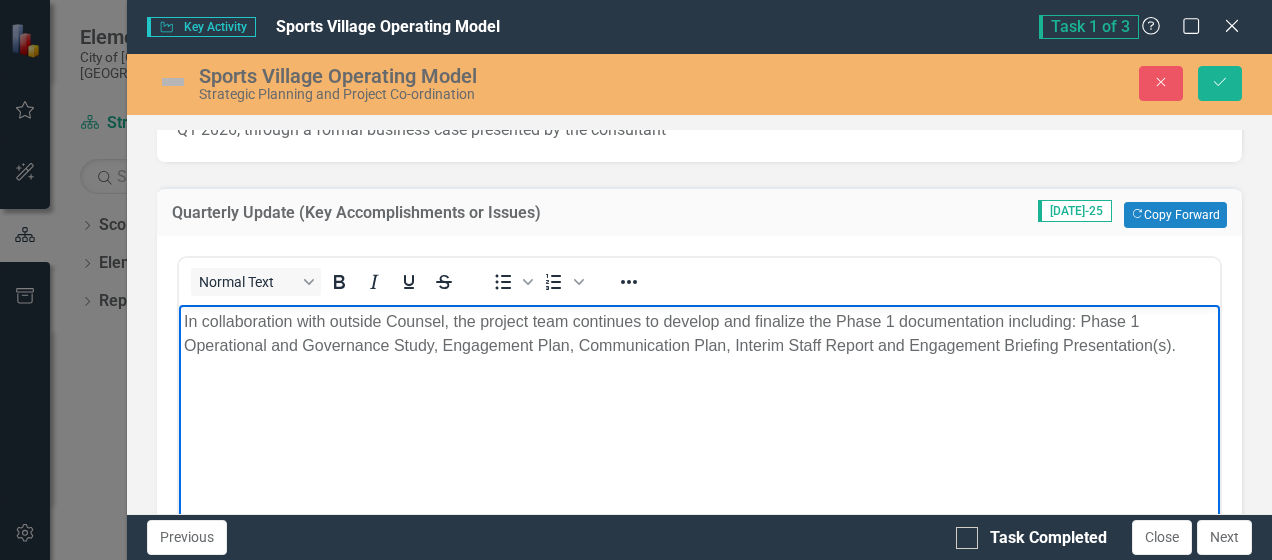 click on "In collaboration with outside Counsel, the project team continues to develop and finalize the Phase 1 documentation including: Phase 1 Operational and Governance Study, Engagement Plan, Communication Plan, Interim Staff Report and Engagement Briefing Presentation(s)." at bounding box center [699, 334] 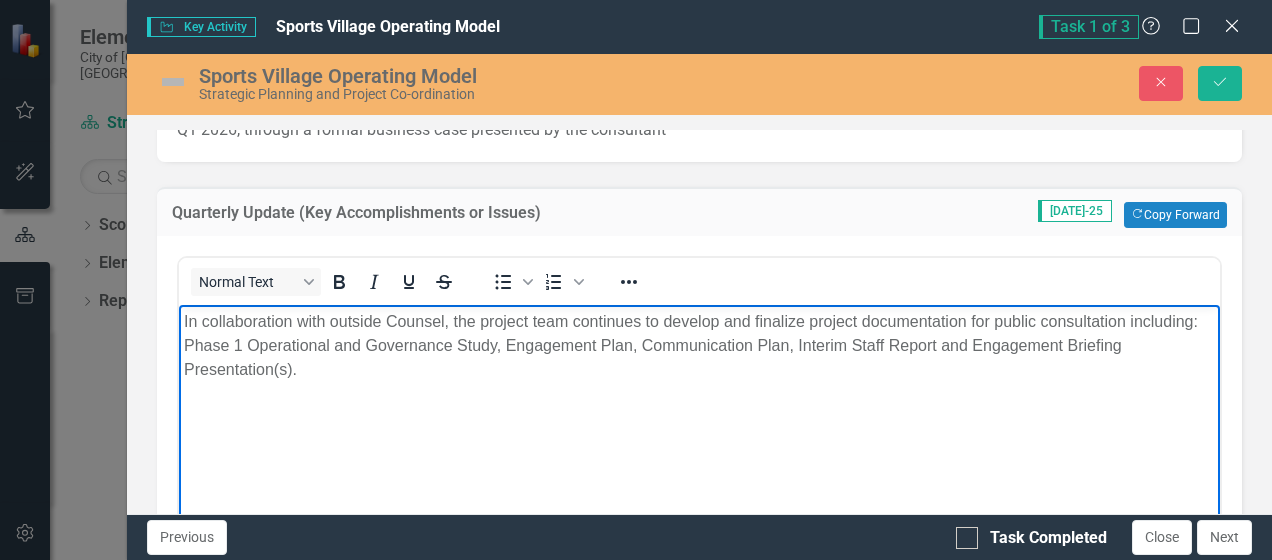 click on "In collaboration with outside Counsel, the project team continues to develop and finalize project documentation for public consultation including: Phase 1 Operational and Governance Study, Engagement Plan, Communication Plan, Interim Staff Report and Engagement Briefing Presentation(s)." at bounding box center [699, 346] 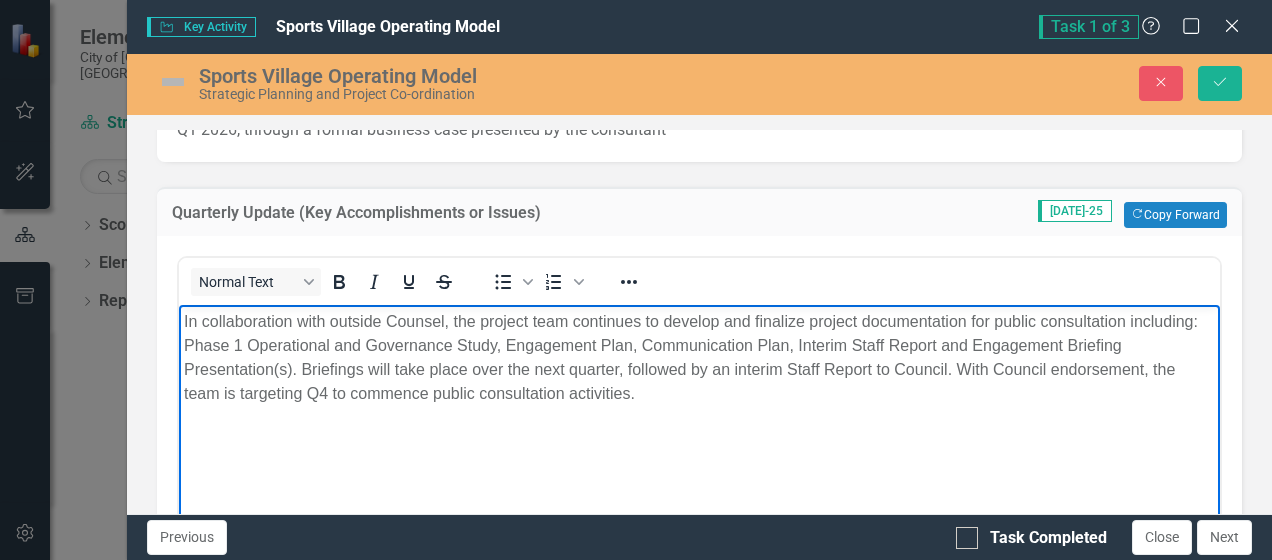 click on "In collaboration with outside Counsel, the project team continues to develop and finalize project documentation for public consultation including: Phase 1 Operational and Governance Study, Engagement Plan, Communication Plan, Interim Staff Report and Engagement Briefing Presentation(s). Briefings will take place over the next quarter, followed by an interim Staff Report to Council. With Council endorsement, the team is targeting Q4 to commence public consultation activities." at bounding box center [699, 455] 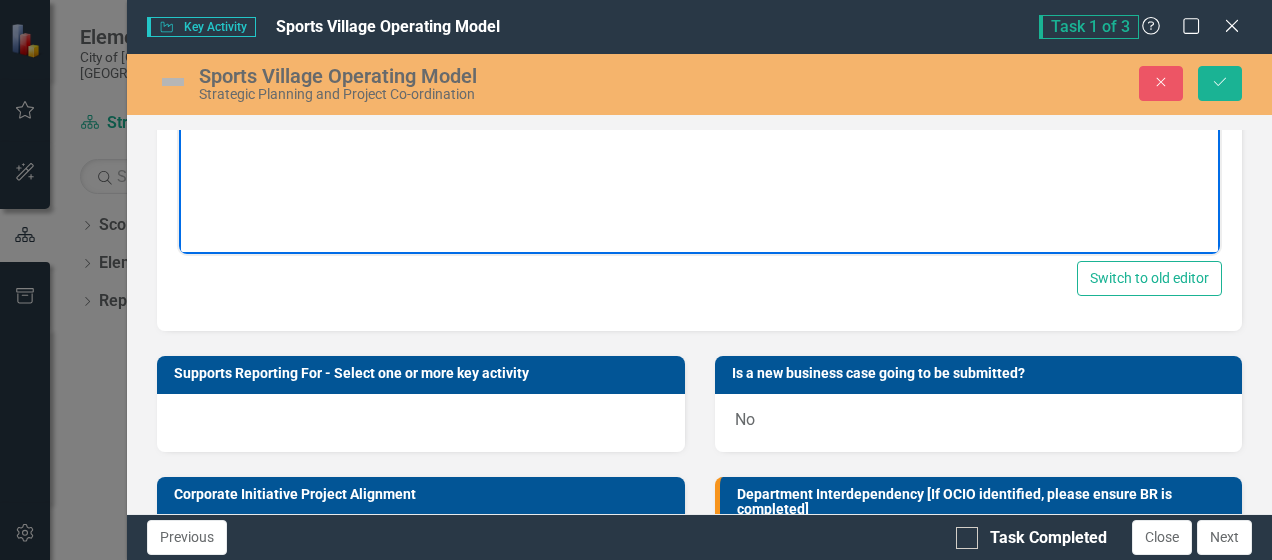 scroll, scrollTop: 300, scrollLeft: 0, axis: vertical 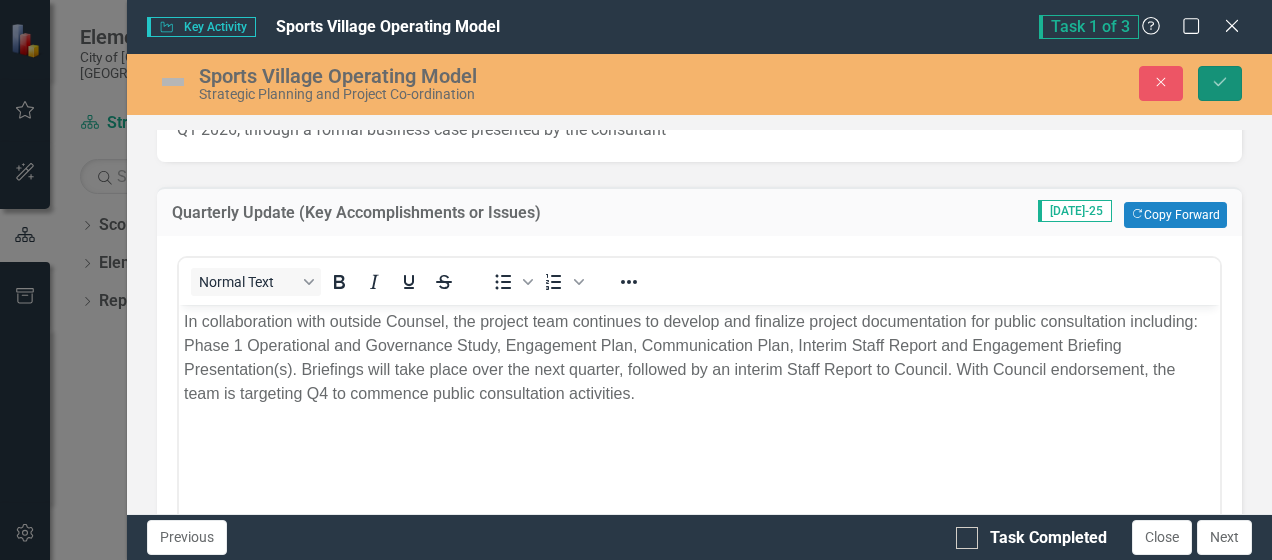click on "Save" 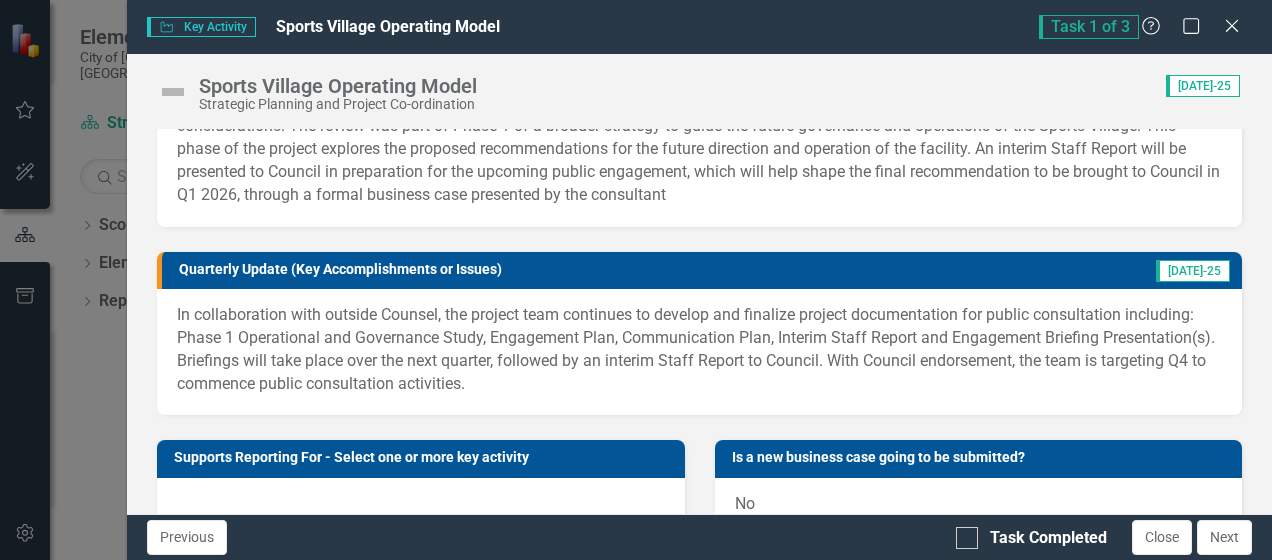 scroll, scrollTop: 400, scrollLeft: 0, axis: vertical 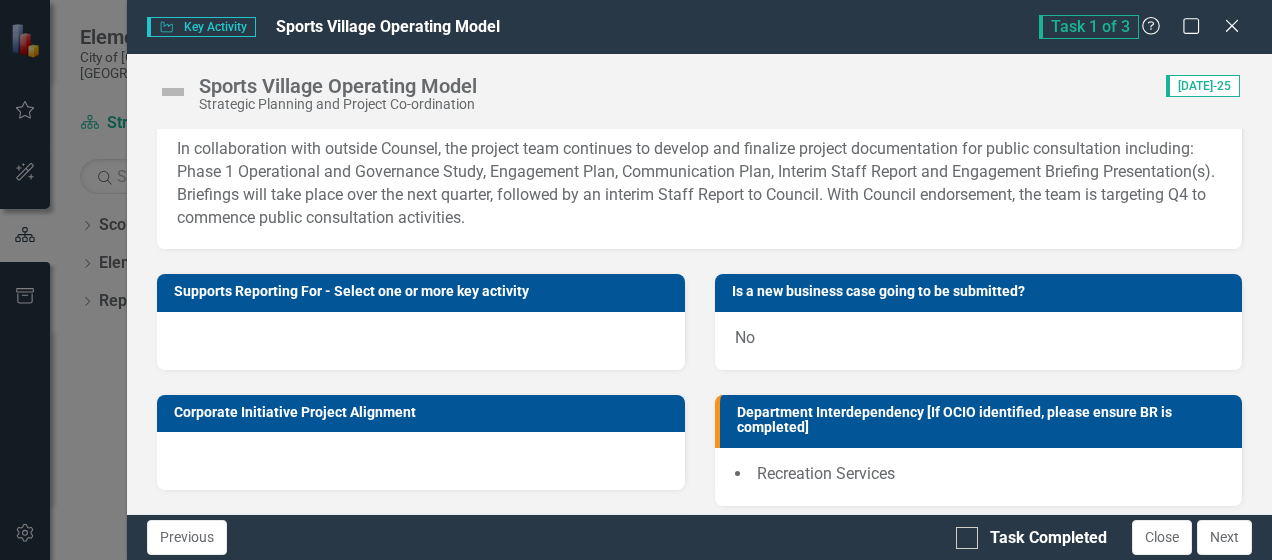 click at bounding box center [420, 341] 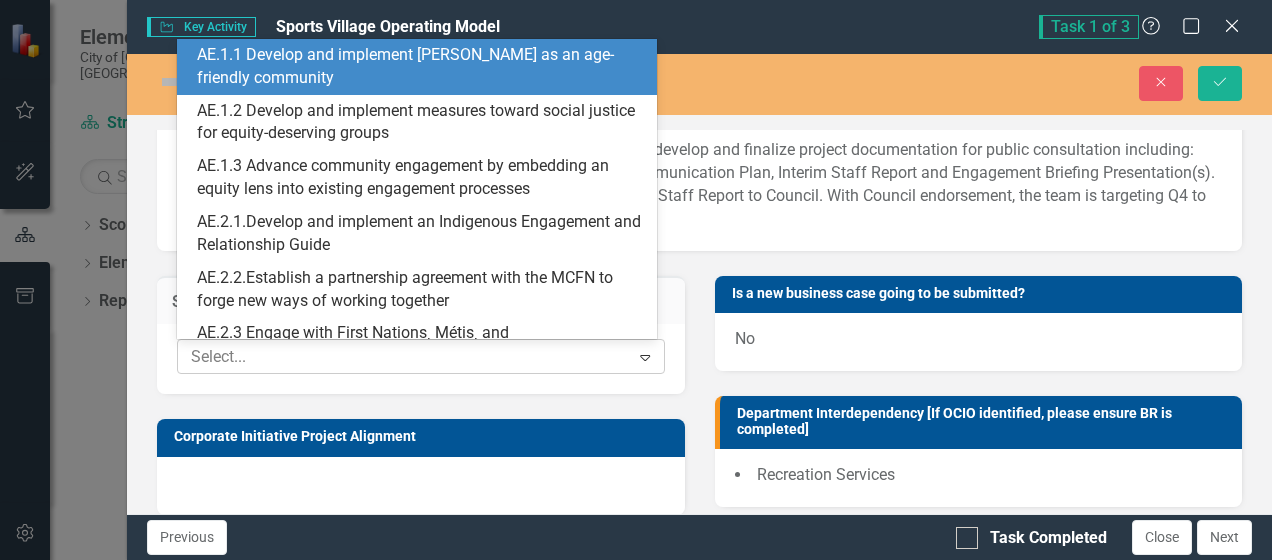 click at bounding box center (406, 357) 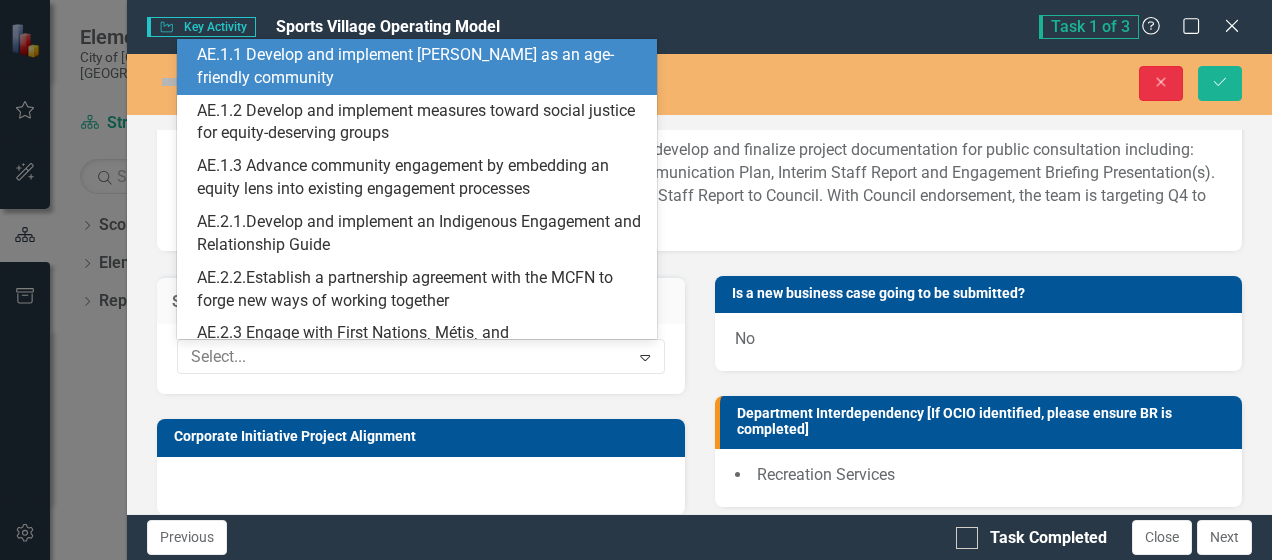 click on "Close" at bounding box center (1161, 83) 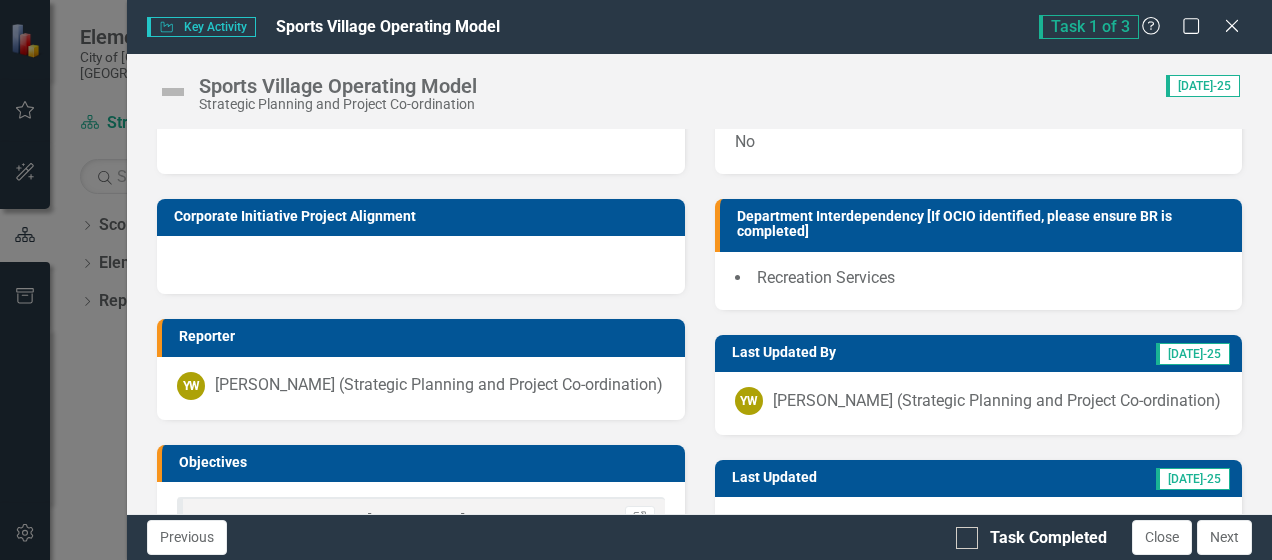 scroll, scrollTop: 600, scrollLeft: 0, axis: vertical 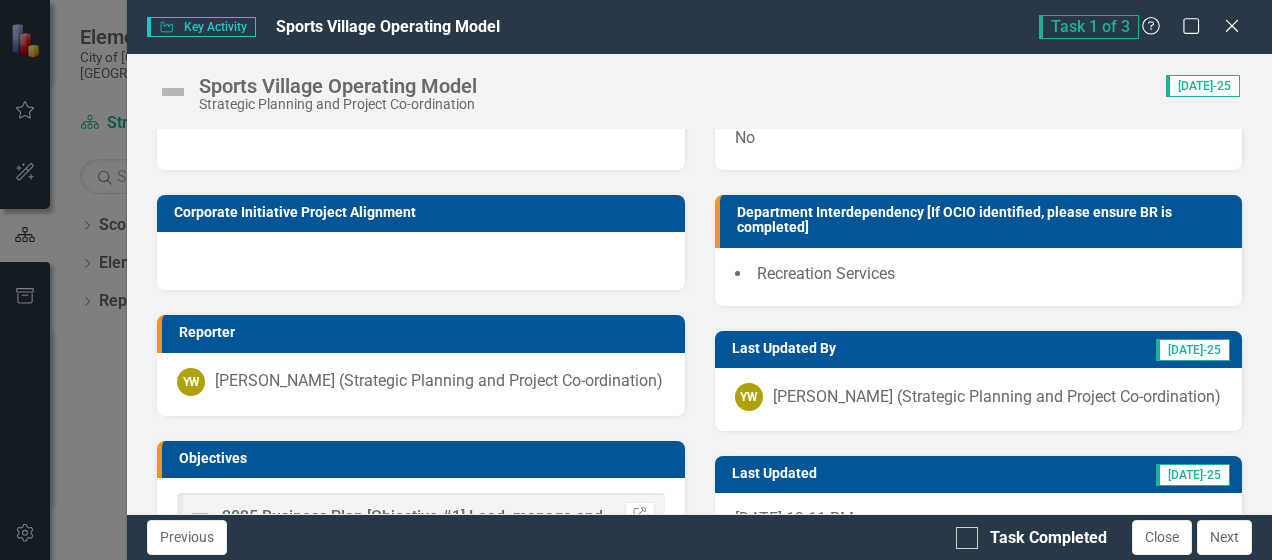 click at bounding box center (420, 261) 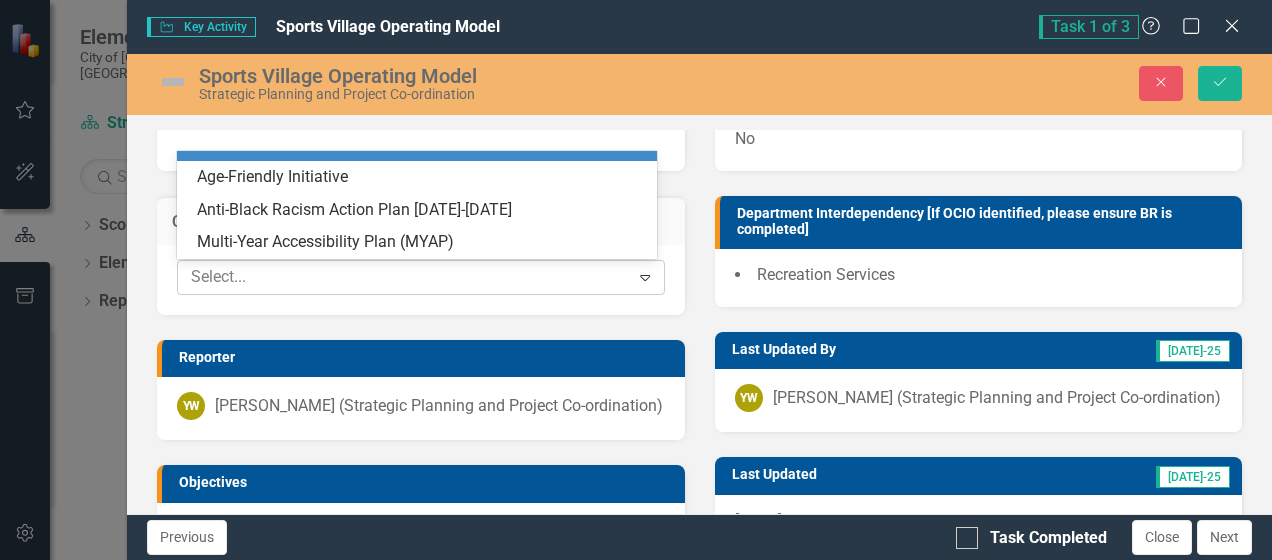 click on "Expand" at bounding box center (645, 277) 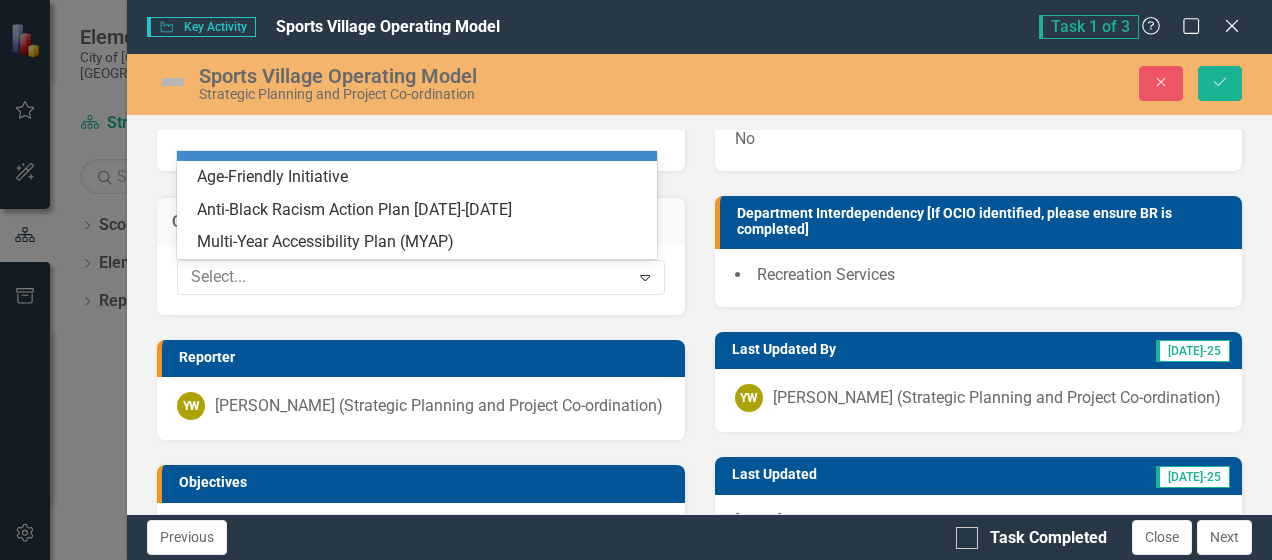 click on "4 results available. Use Up and Down to choose options, press Enter to select the currently focused option, press Escape to exit the menu, press Tab to select the option and exit the menu. Select... Expand" at bounding box center [420, 280] 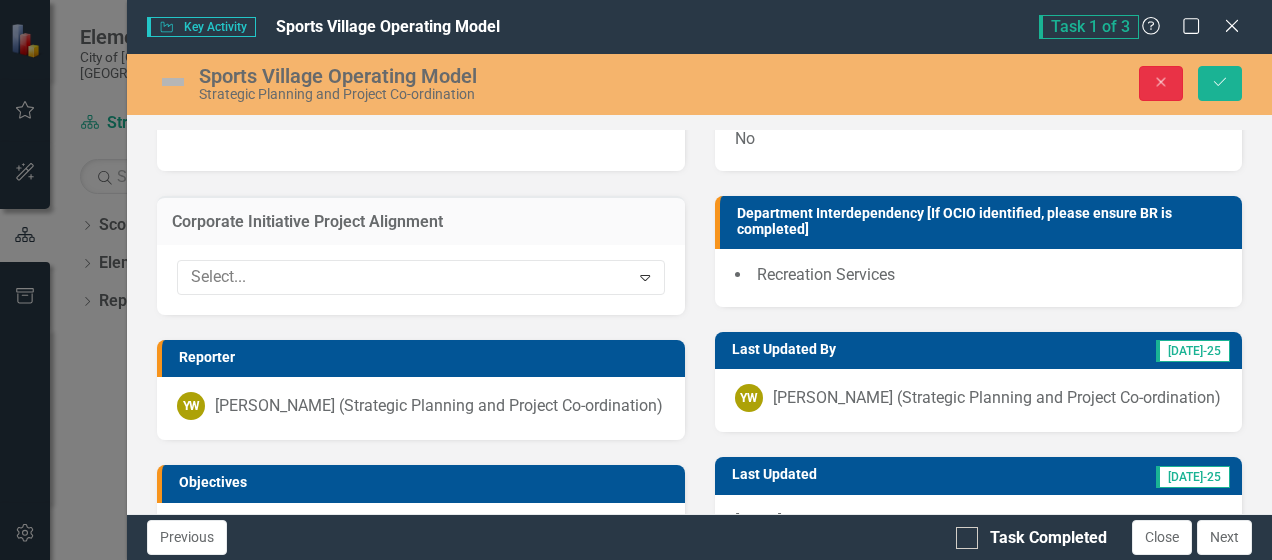 click on "Close" 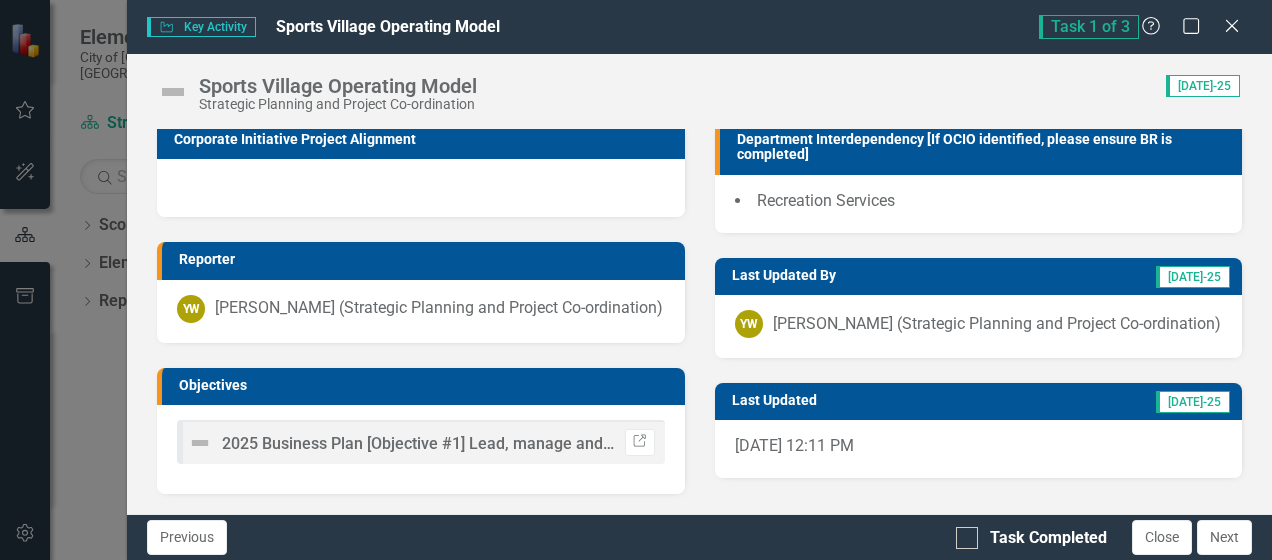 scroll, scrollTop: 690, scrollLeft: 0, axis: vertical 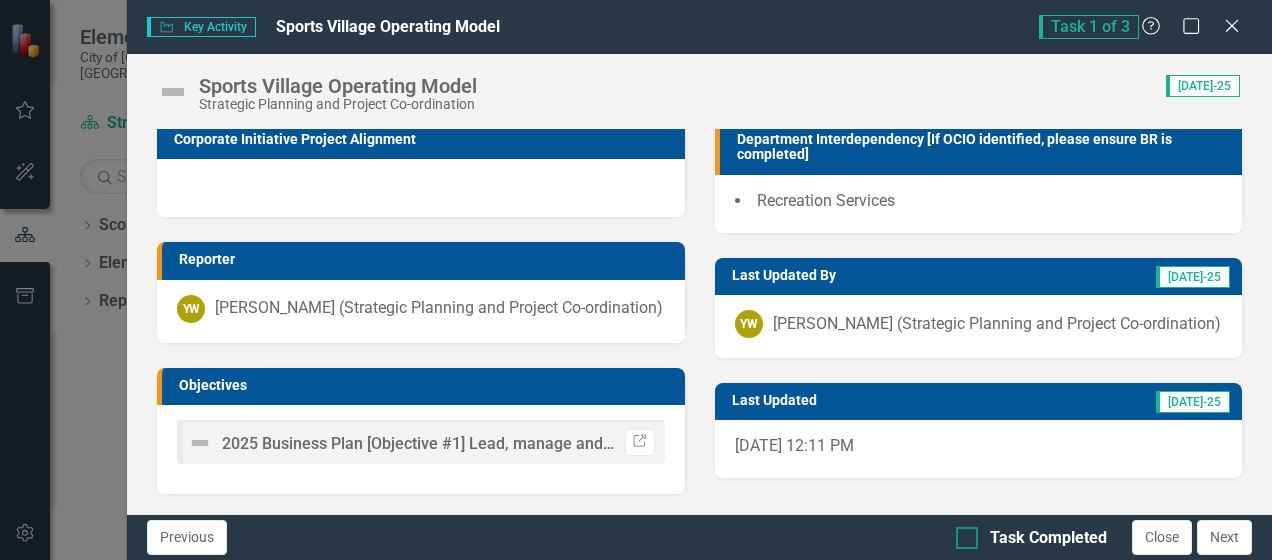 click at bounding box center (967, 538) 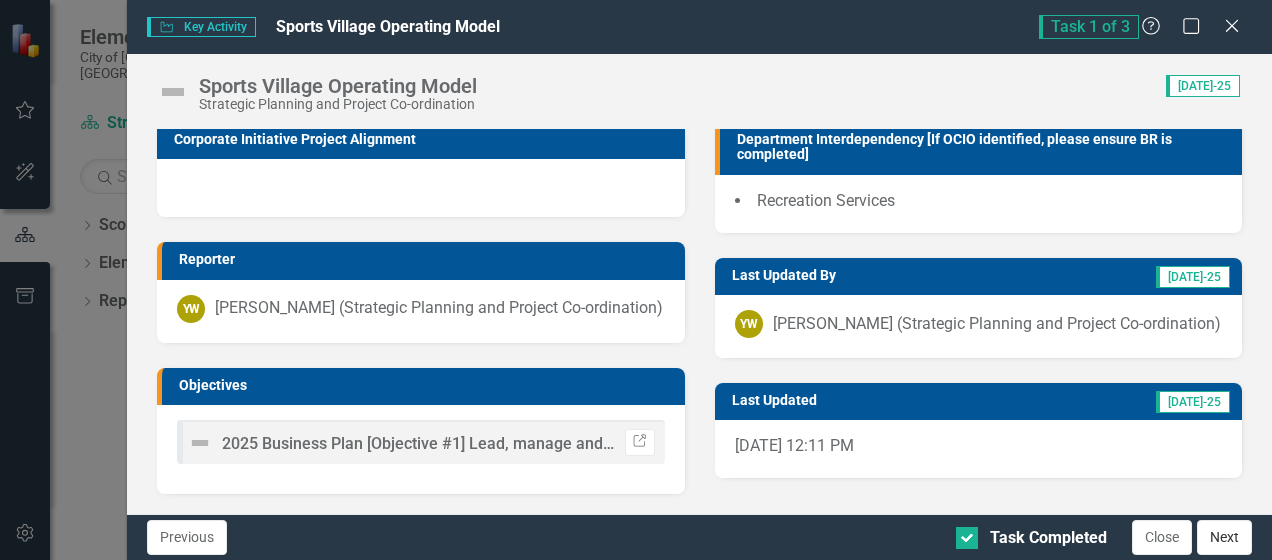 click on "Next" at bounding box center [1224, 537] 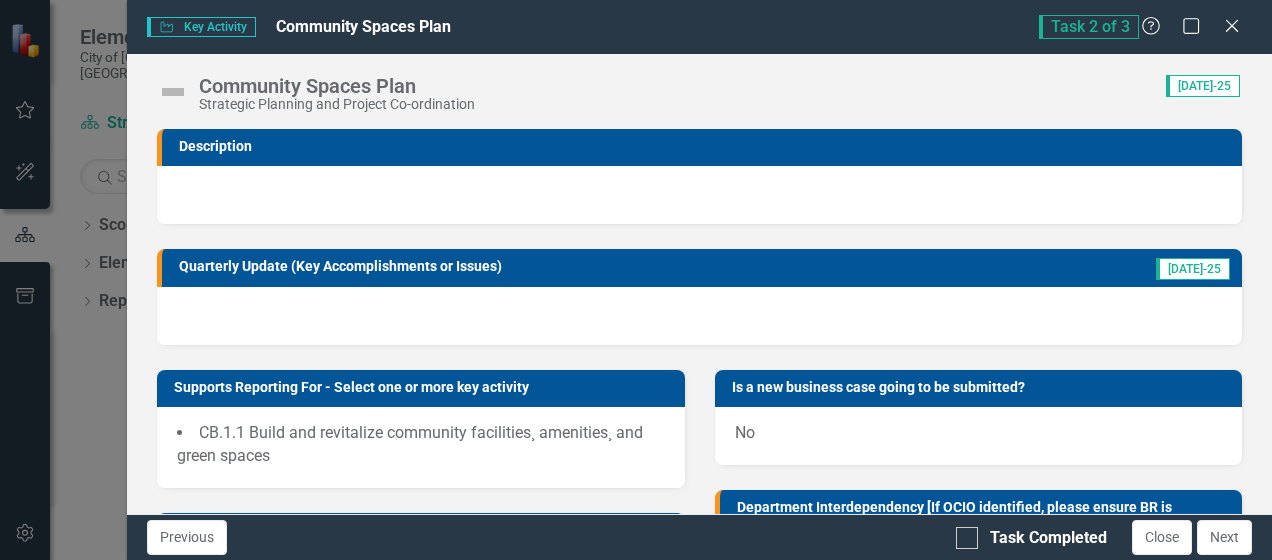 checkbox on "true" 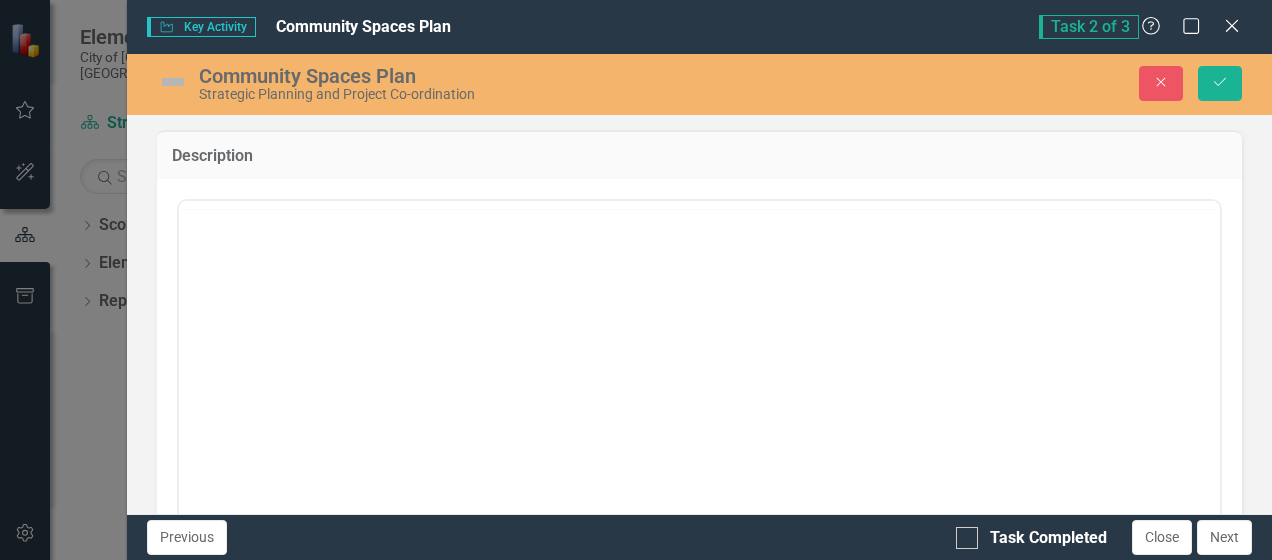 scroll, scrollTop: 0, scrollLeft: 0, axis: both 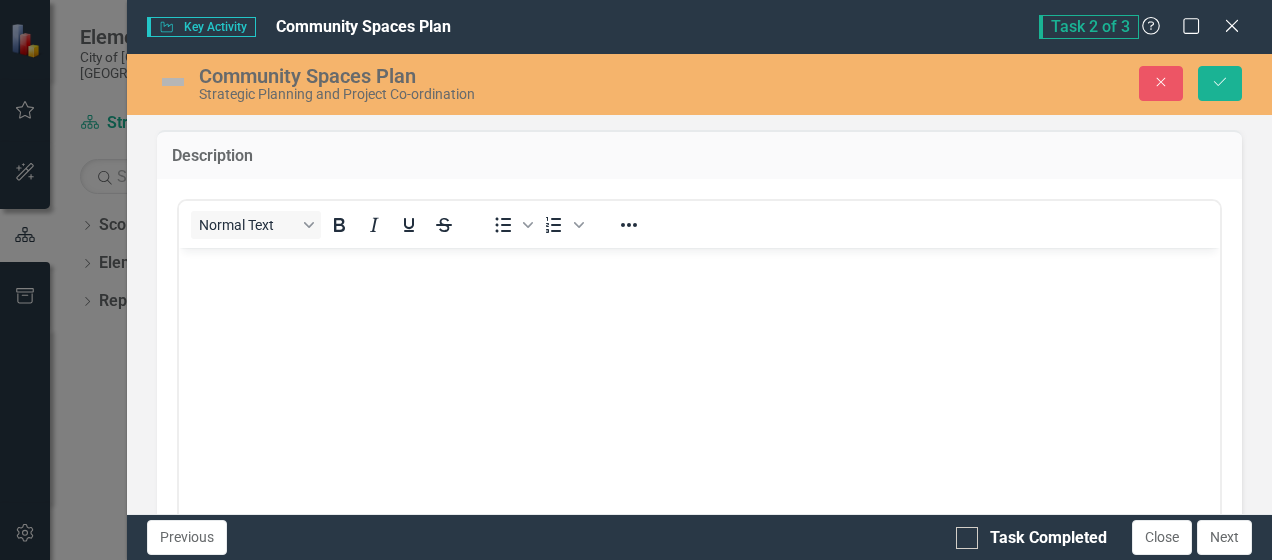 click at bounding box center (699, 264) 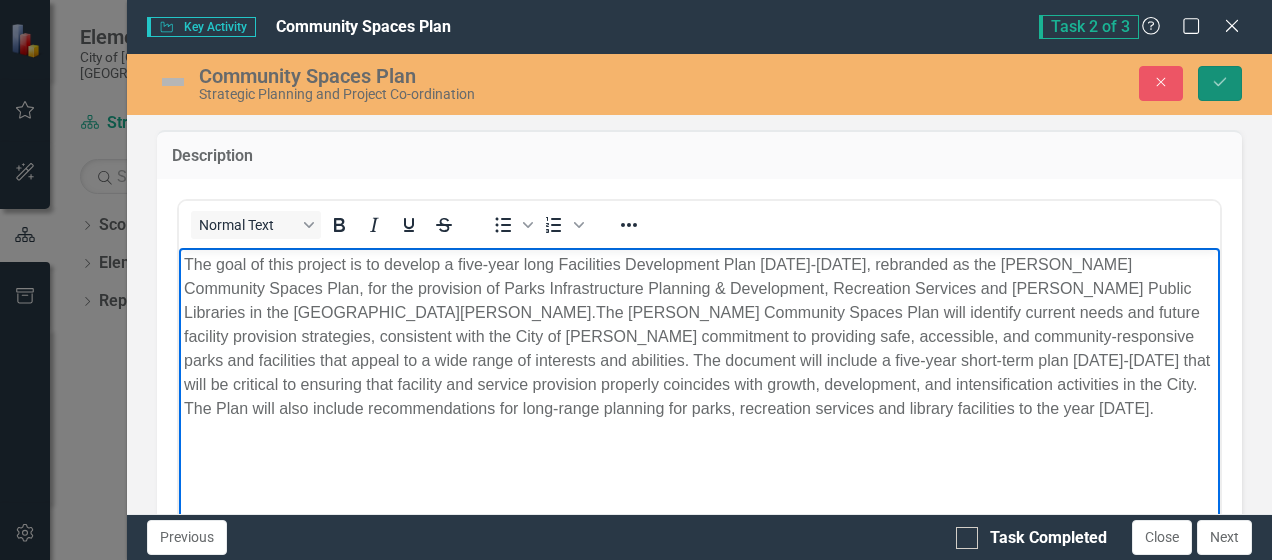 click on "Save" at bounding box center [1220, 83] 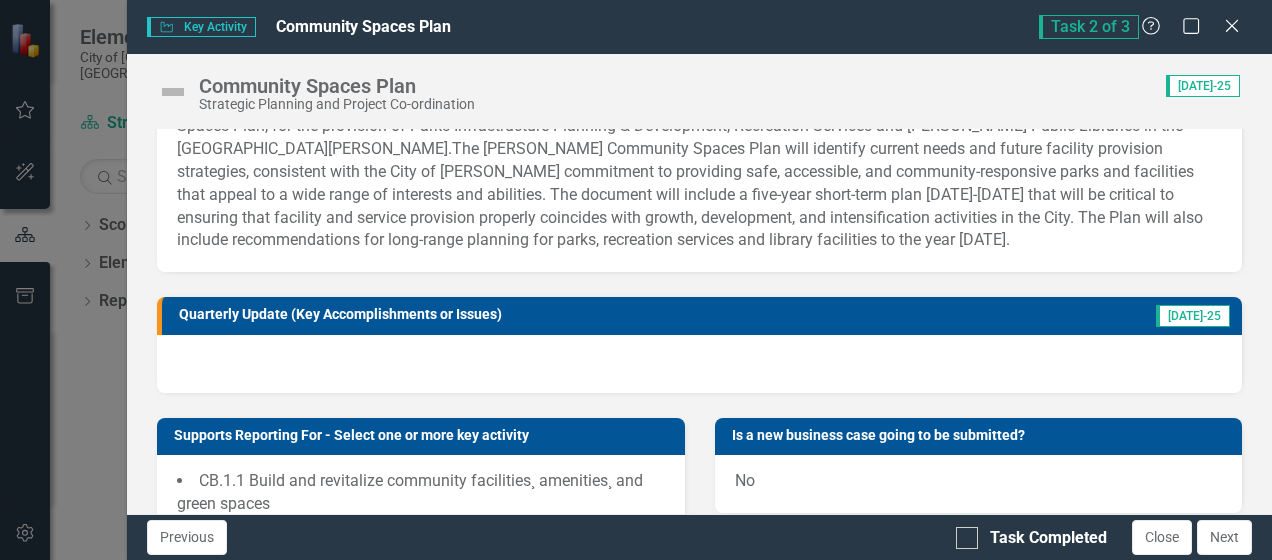 scroll, scrollTop: 200, scrollLeft: 0, axis: vertical 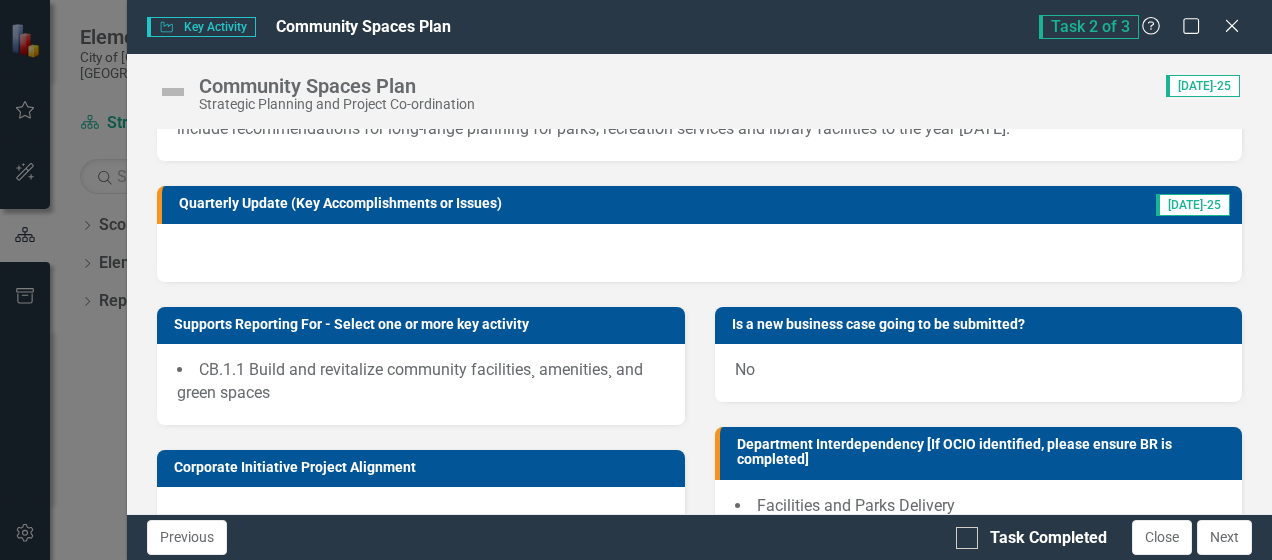 click at bounding box center [699, 253] 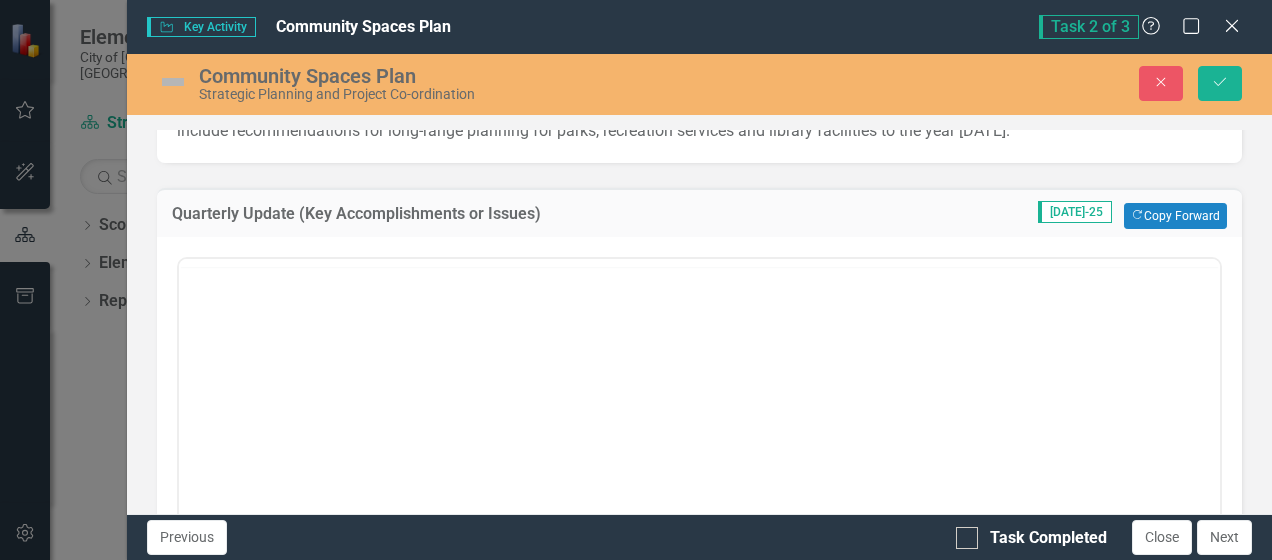 scroll, scrollTop: 0, scrollLeft: 0, axis: both 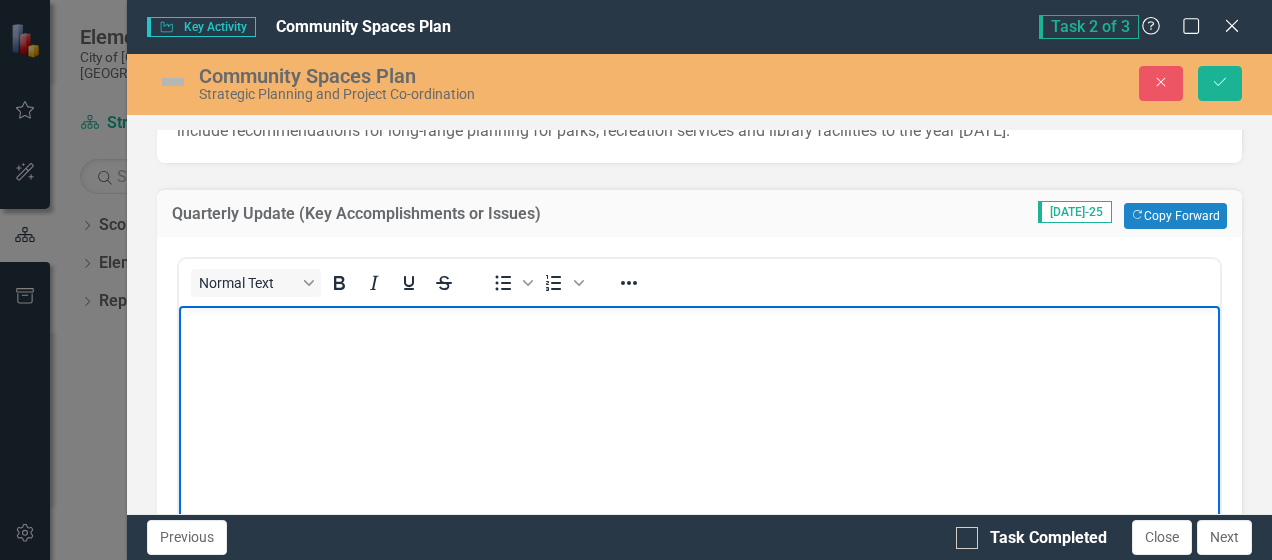 click at bounding box center [699, 322] 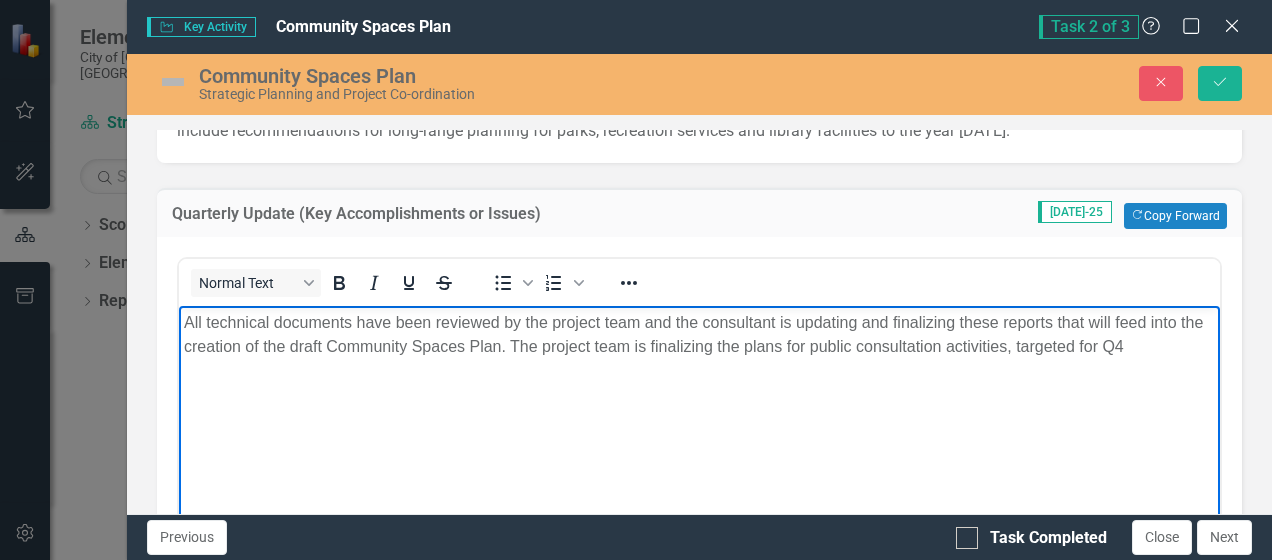 click on "All technical documents have been reviewed by the project team and the consultant is updating and finalizing these reports that will feed into the creation of the draft Community Spaces Plan. The project team is finalizing the plans for public consultation activities, targeted for Q4" at bounding box center (699, 334) 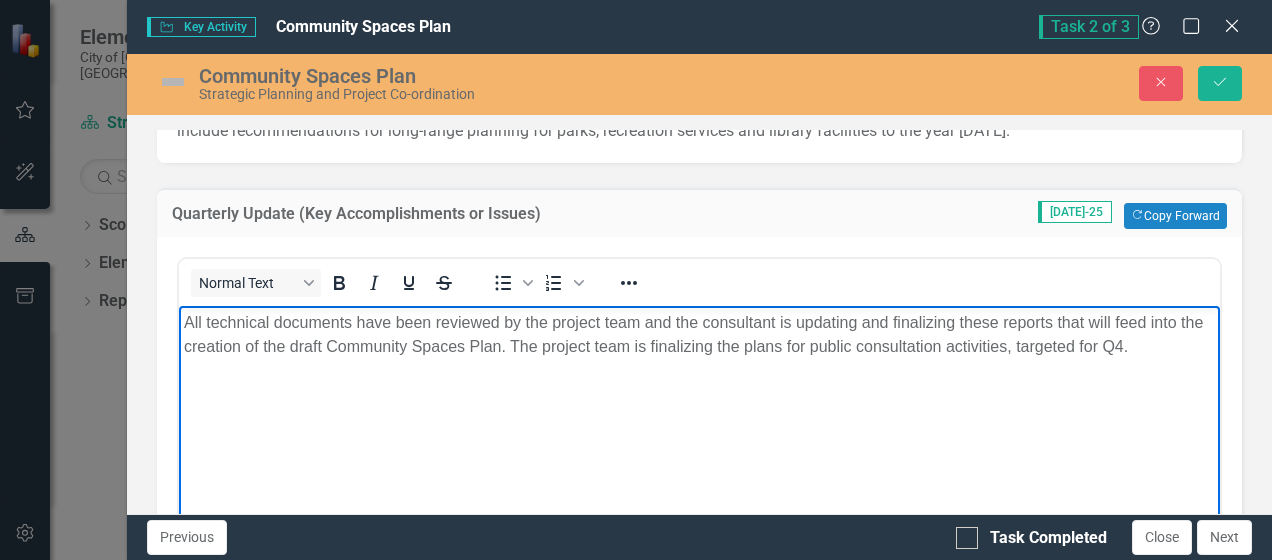 click on "All technical documents have been reviewed by the project team and the consultant is updating and finalizing these reports that will feed into the creation of the draft Community Spaces Plan. The project team is finalizing the plans for public consultation activities, targeted for Q4." at bounding box center (699, 334) 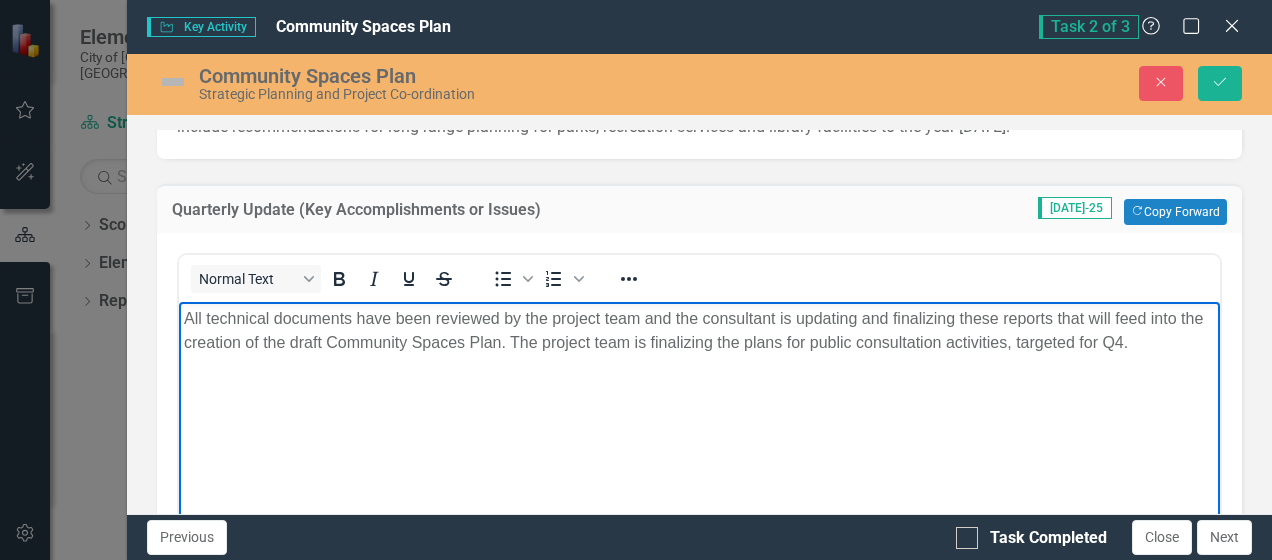 scroll, scrollTop: 200, scrollLeft: 0, axis: vertical 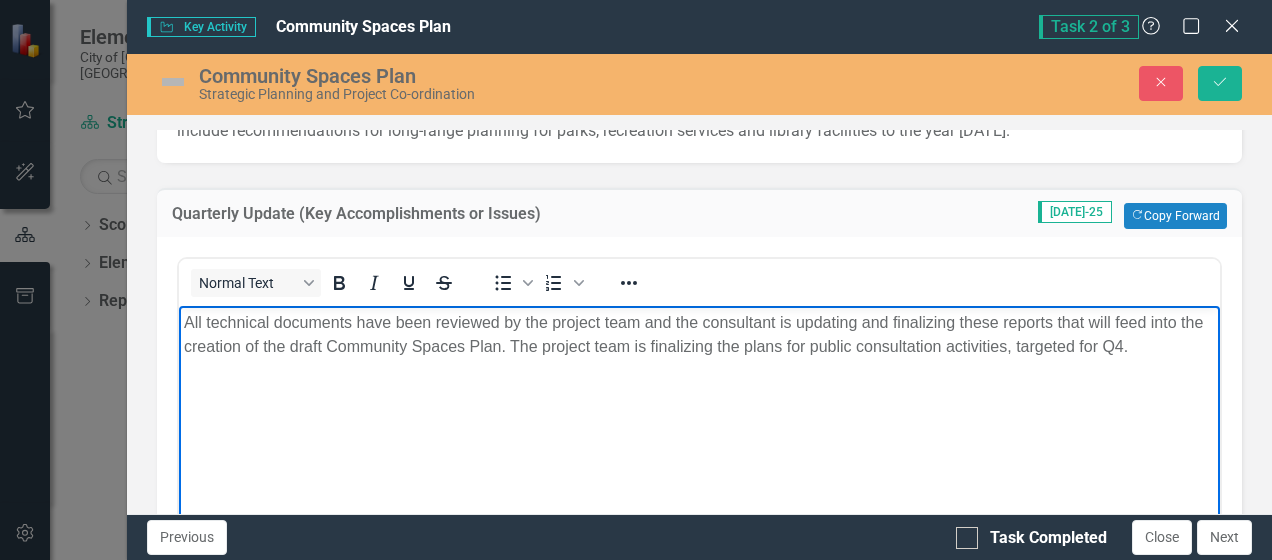 click on "All technical documents have been reviewed by the project team and the consultant is updating and finalizing these reports that will feed into the creation of the draft Community Spaces Plan. The project team is finalizing the plans for public consultation activities, targeted for Q4." at bounding box center (699, 334) 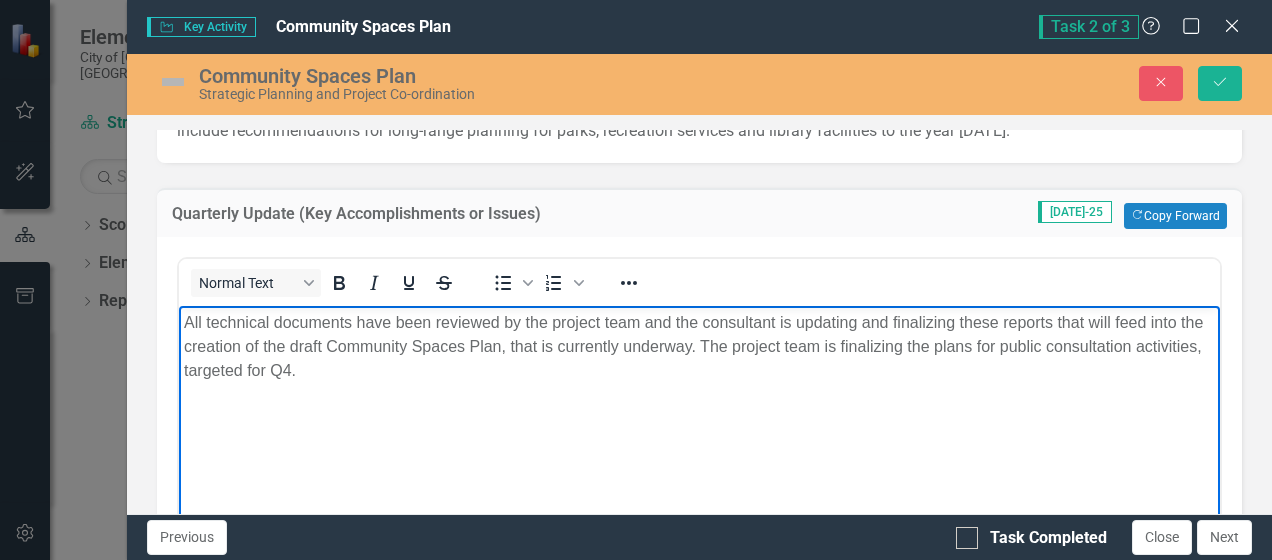 click on "All technical documents have been reviewed by the project team and the consultant is updating and finalizing these reports that will feed into the creation of the draft Community Spaces Plan, that is currently underway. The project team is finalizing the plans for public consultation activities, targeted for Q4." at bounding box center [699, 346] 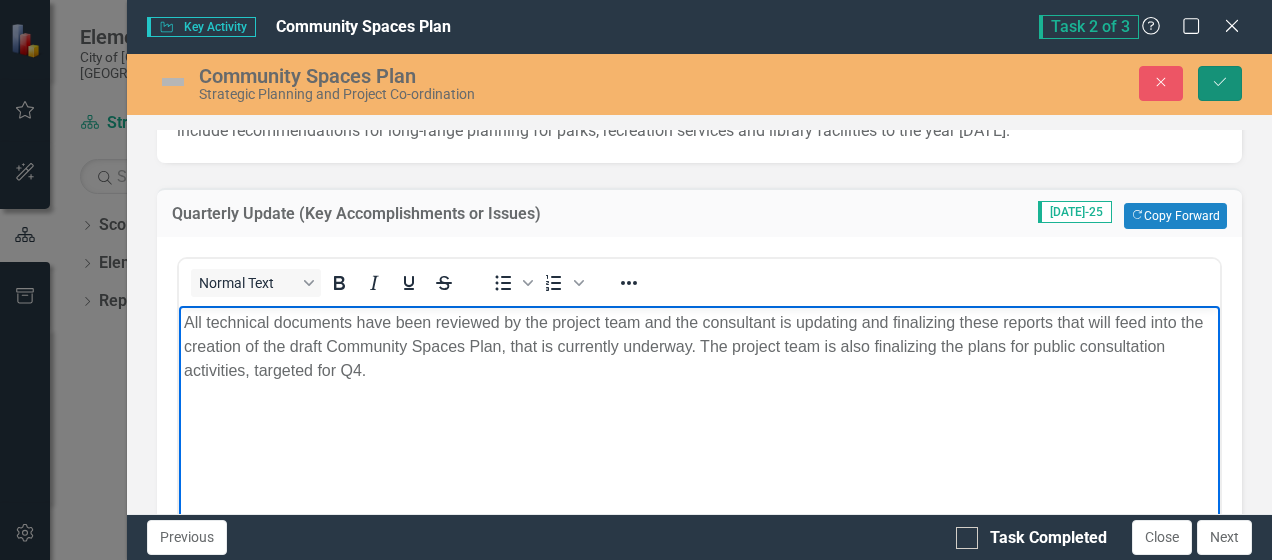 drag, startPoint x: 1230, startPoint y: 88, endPoint x: 1212, endPoint y: 102, distance: 22.803509 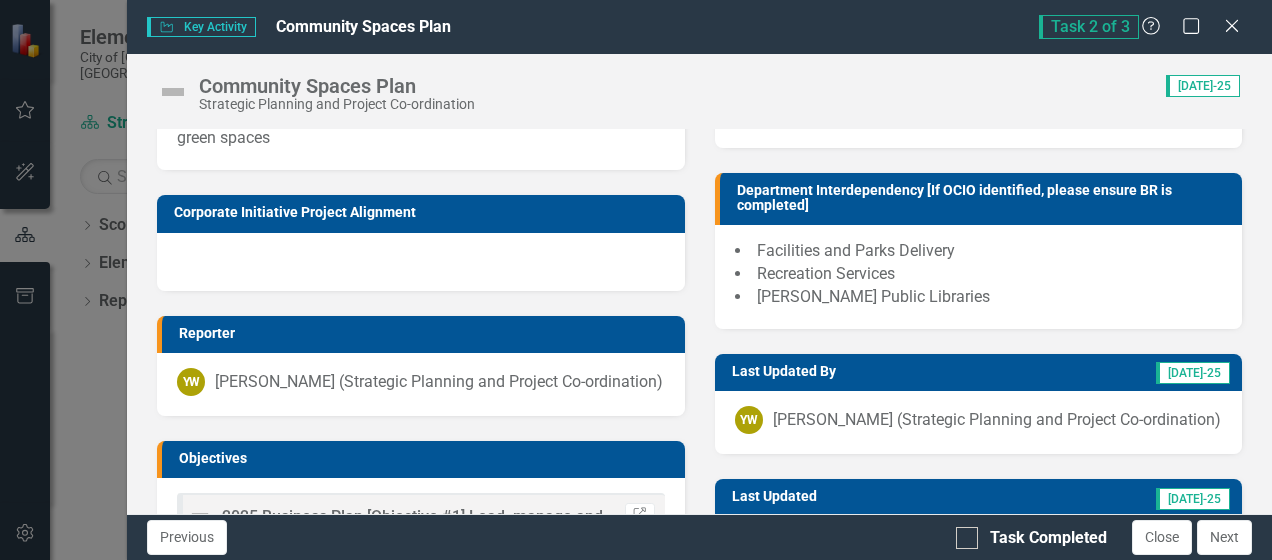scroll, scrollTop: 597, scrollLeft: 0, axis: vertical 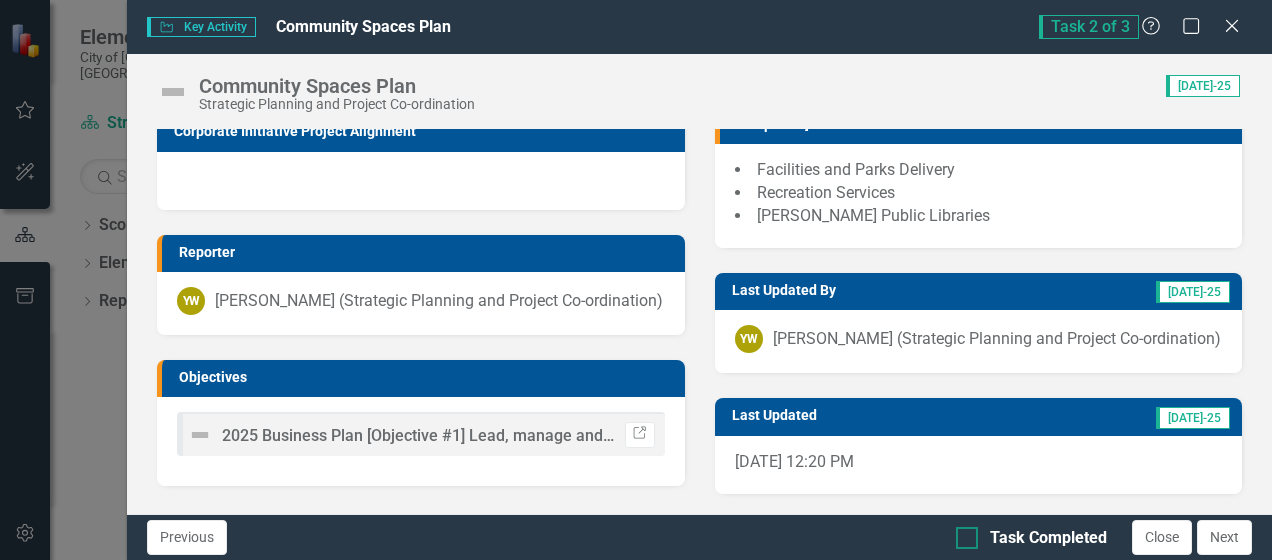 click on "Task Completed" at bounding box center (1031, 538) 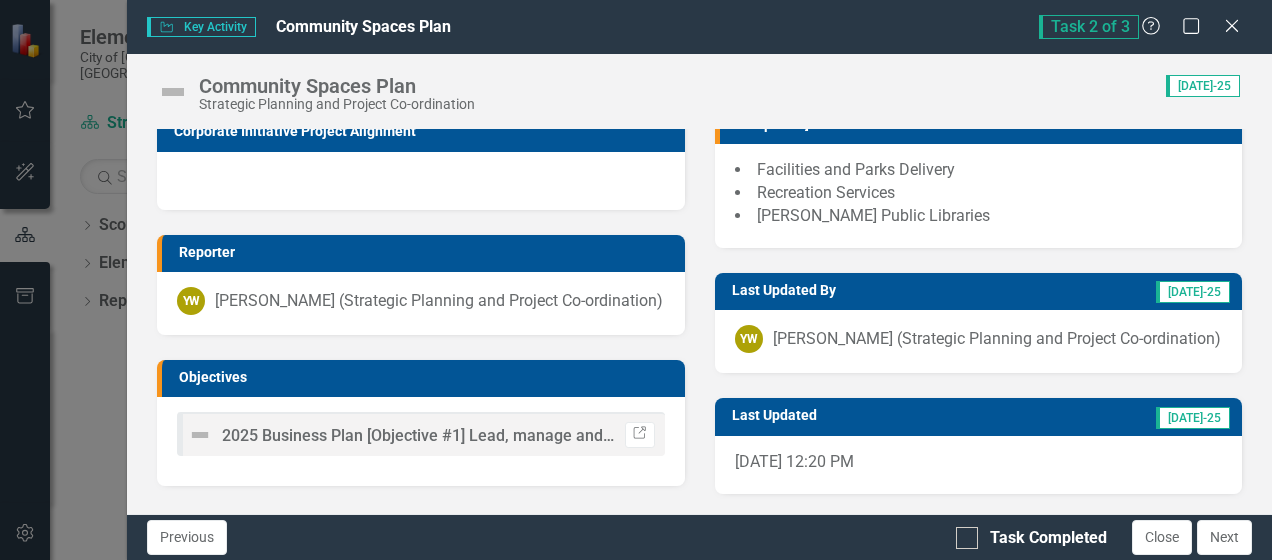 checkbox on "true" 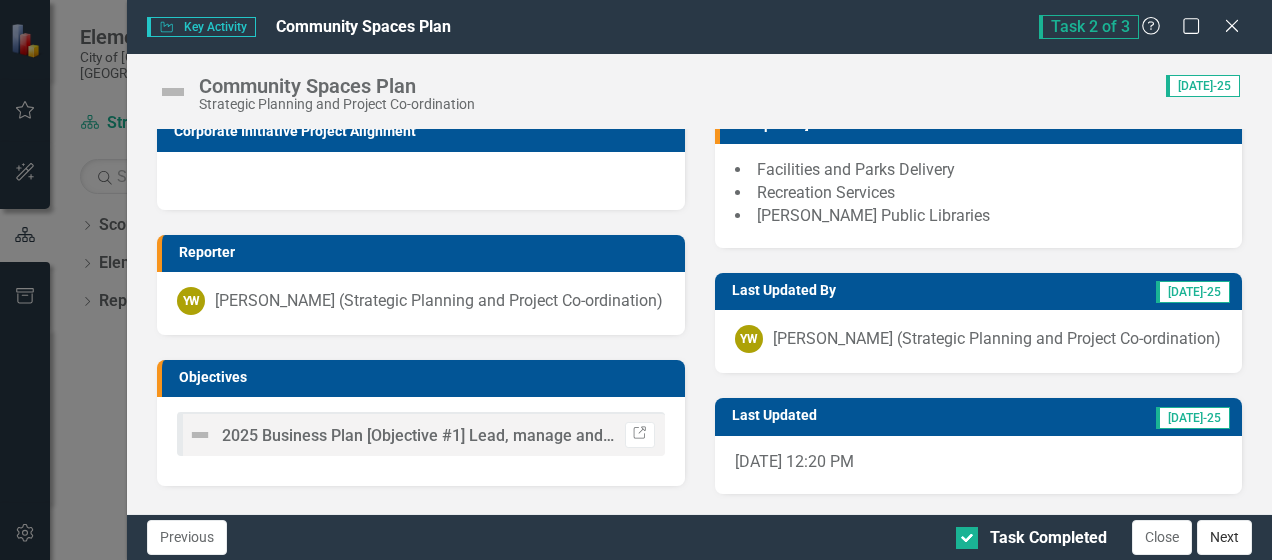 click on "Next" at bounding box center (1224, 537) 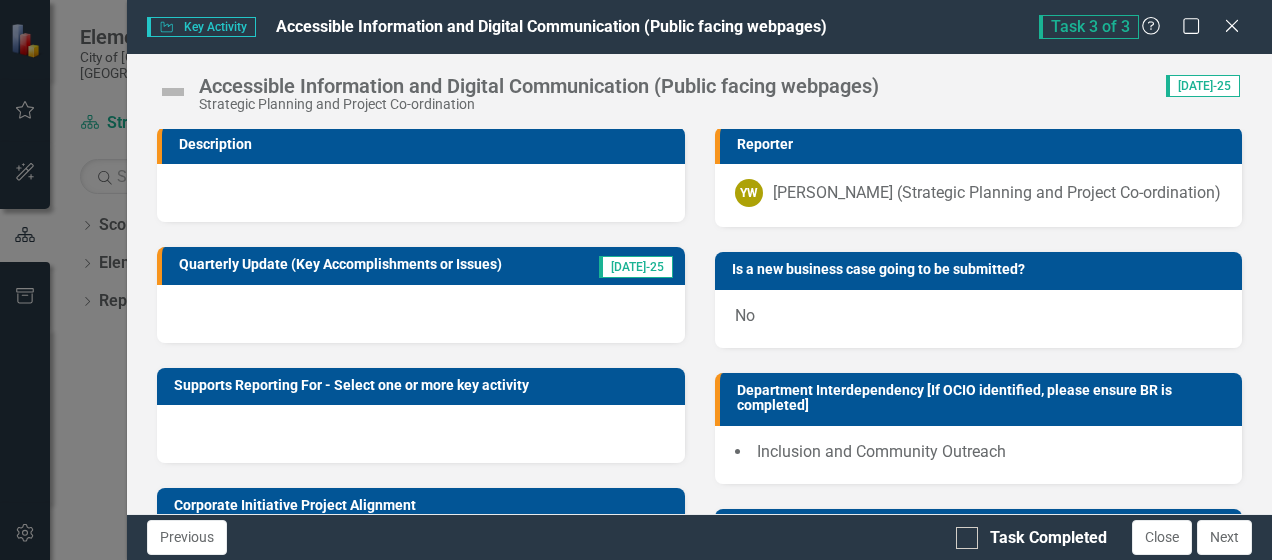 scroll, scrollTop: 0, scrollLeft: 0, axis: both 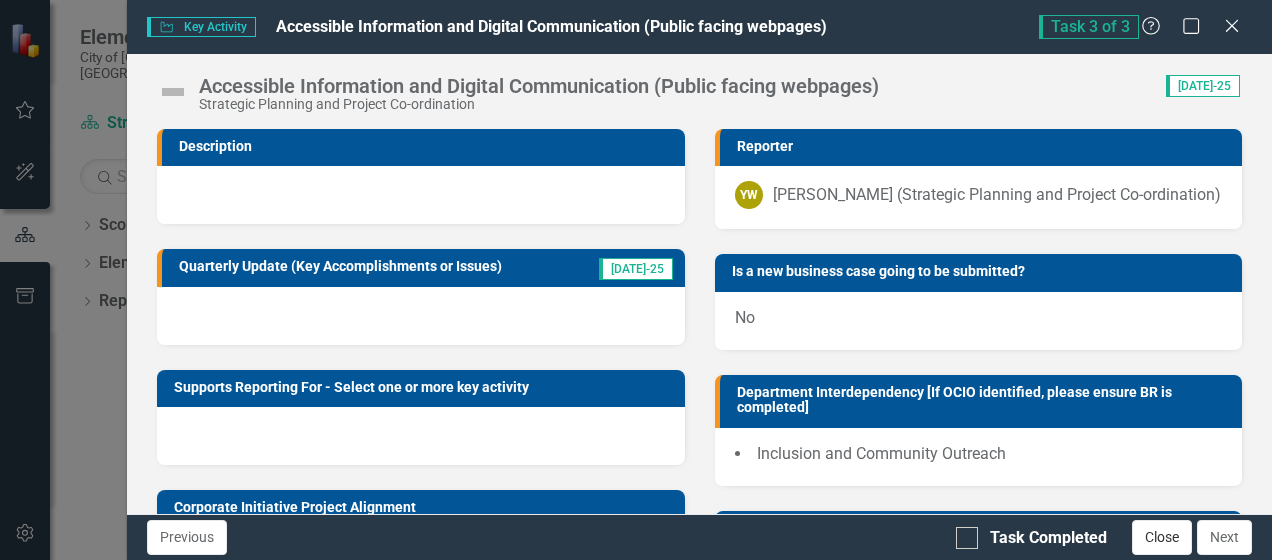 click on "Close" at bounding box center (1162, 537) 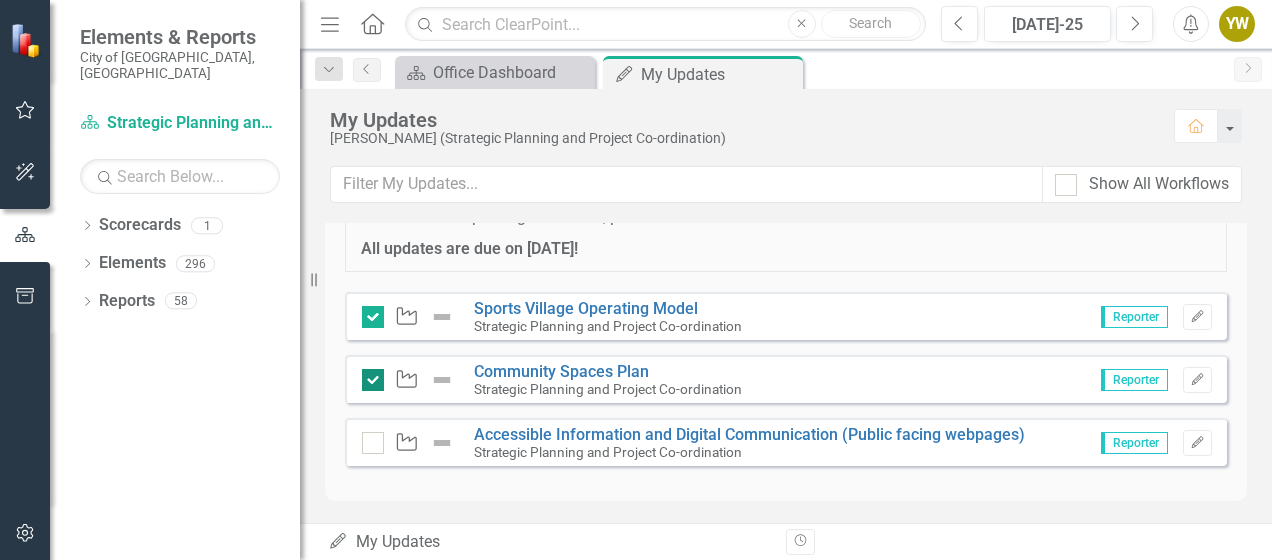 click at bounding box center [373, 380] 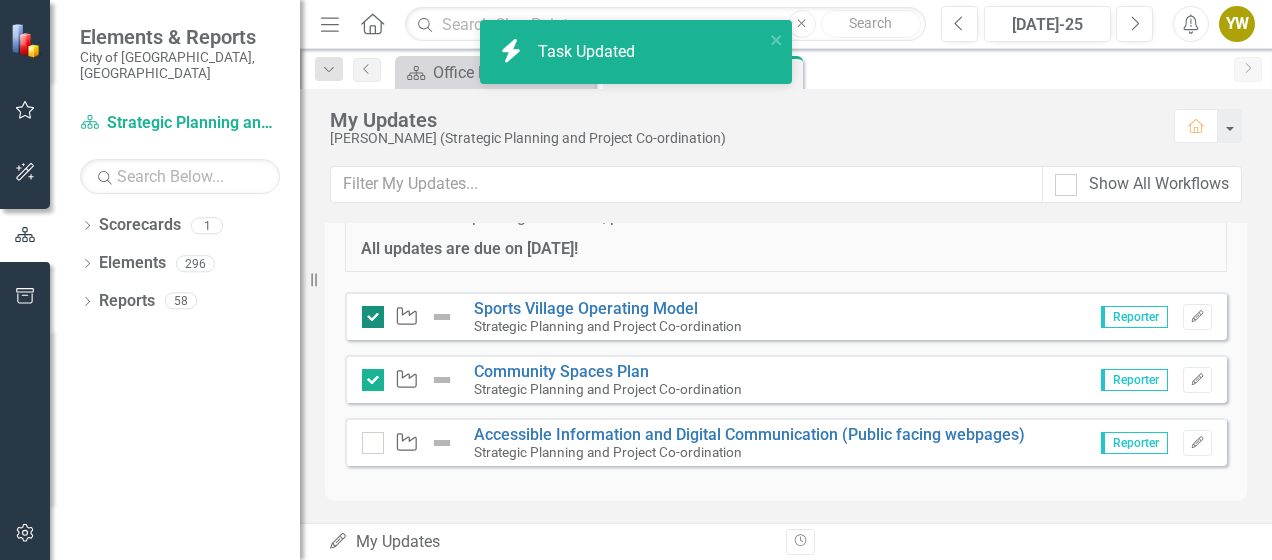 checkbox on "false" 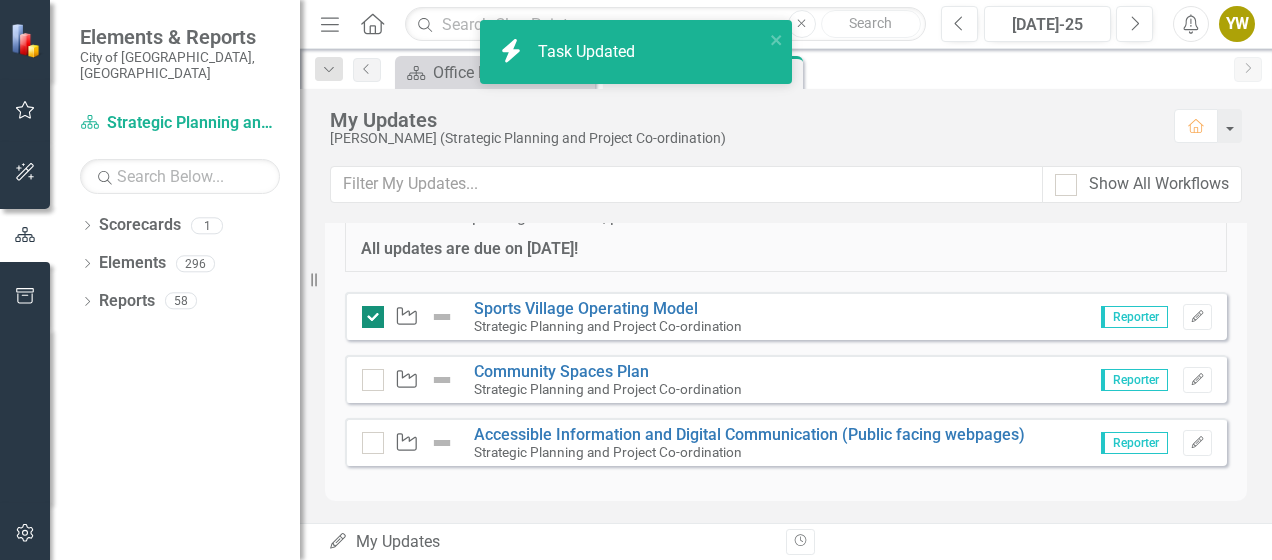 click at bounding box center (373, 317) 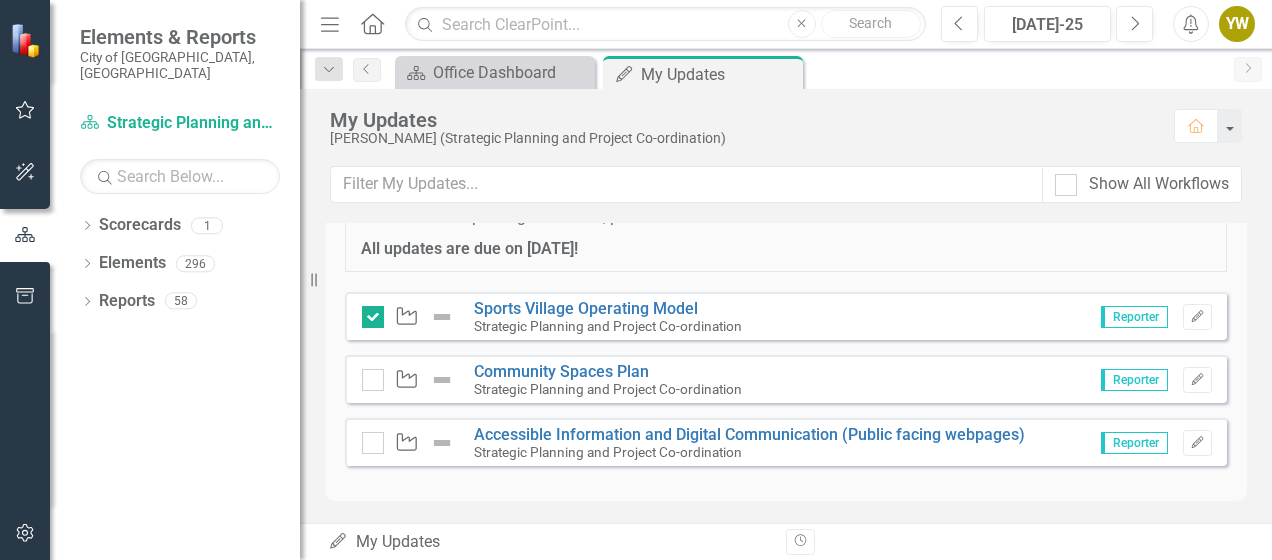 checkbox on "false" 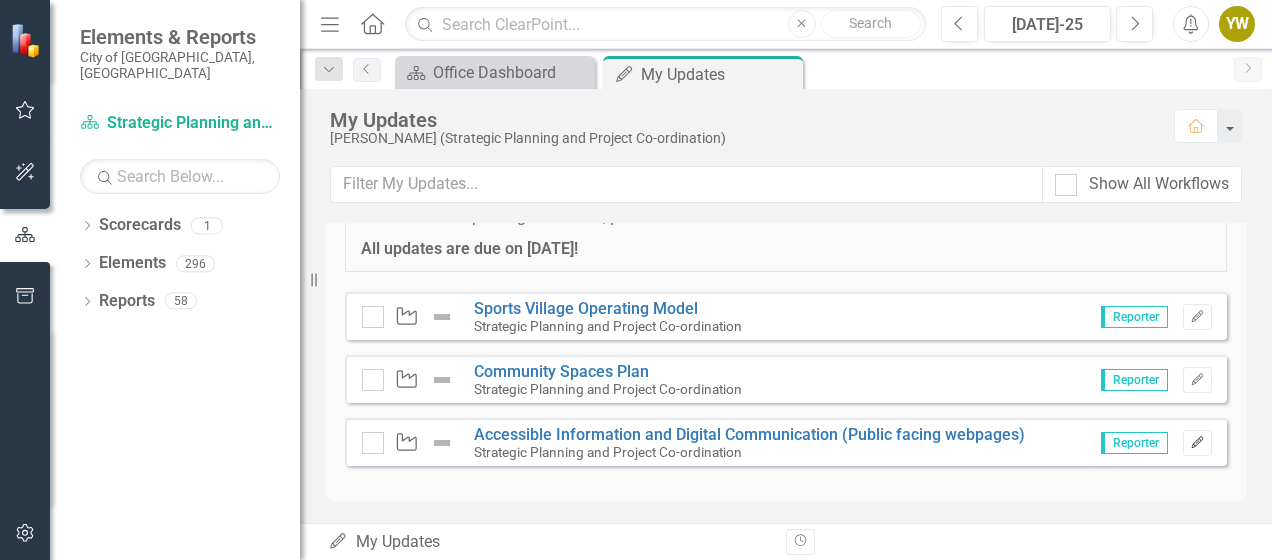 click 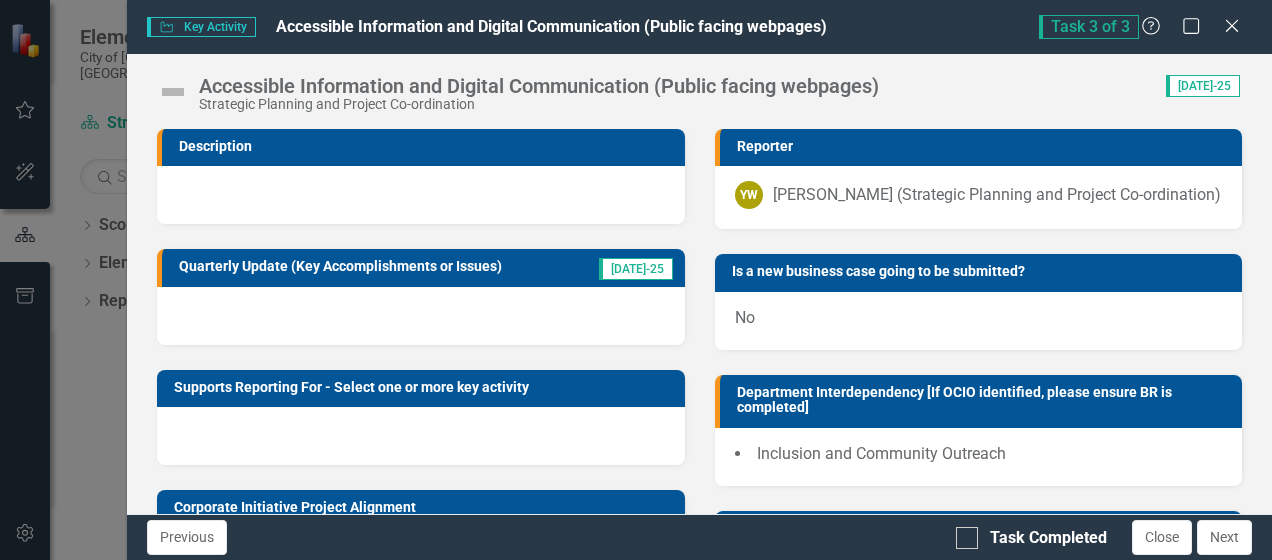 click at bounding box center [420, 195] 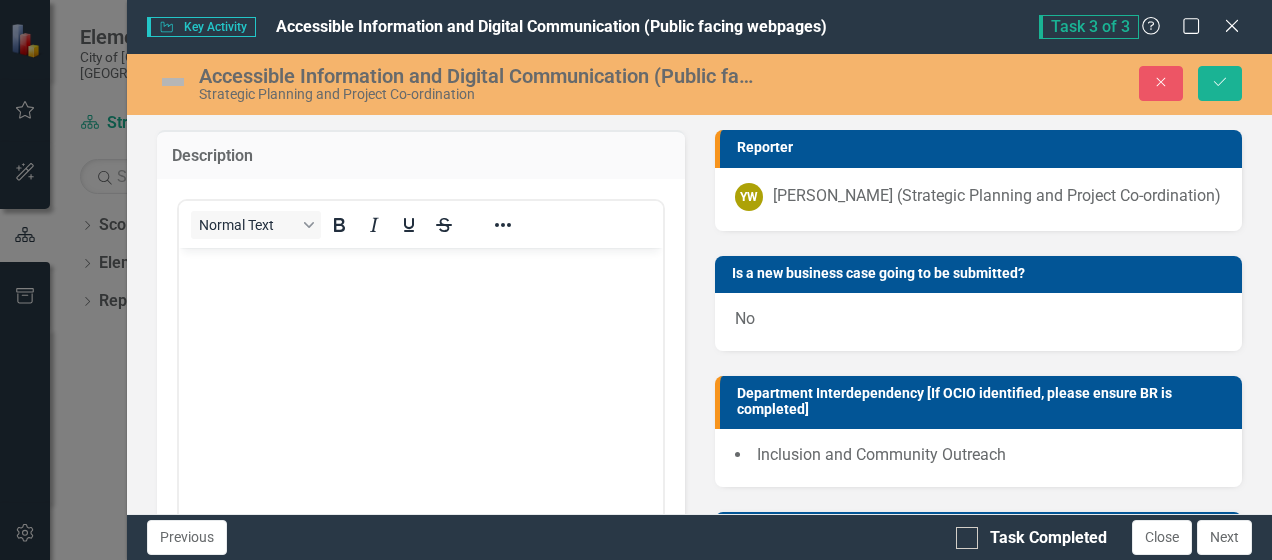 scroll, scrollTop: 0, scrollLeft: 0, axis: both 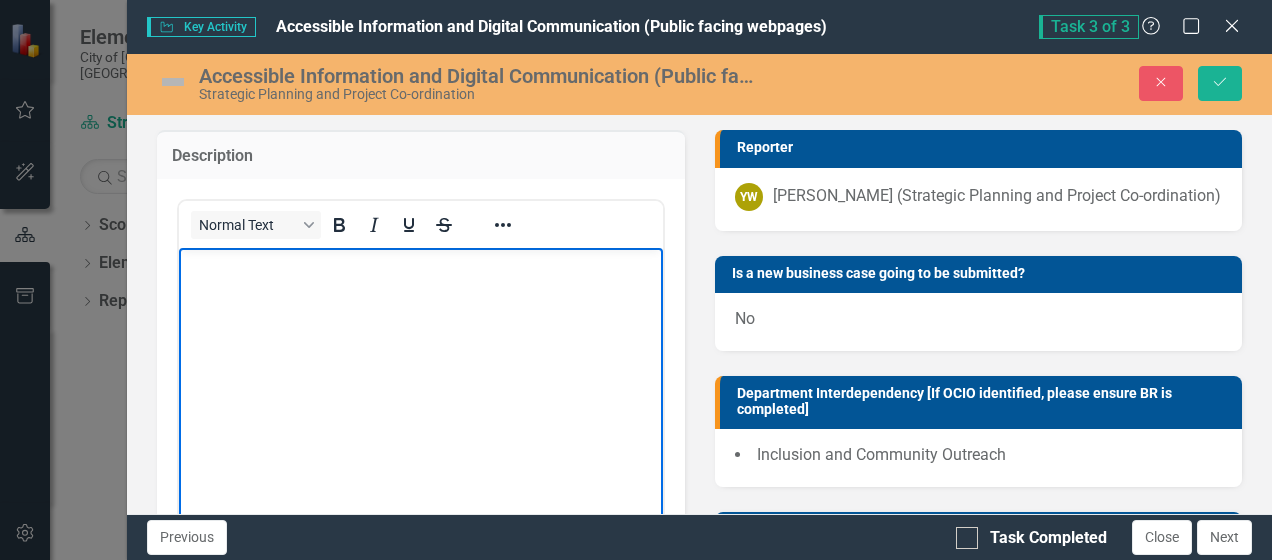 click at bounding box center (420, 397) 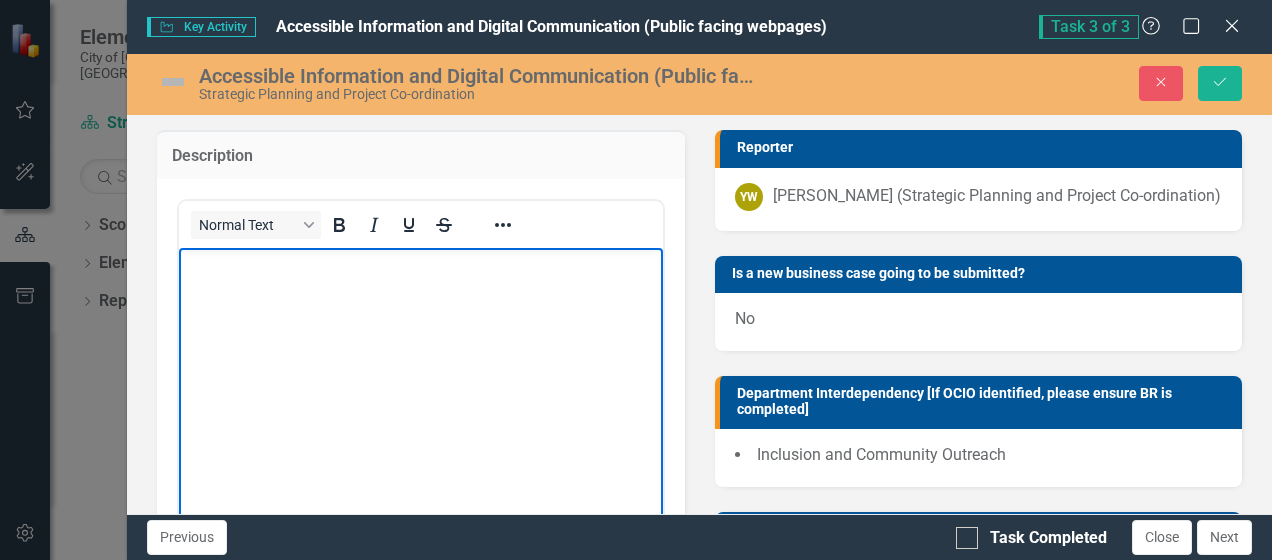 type 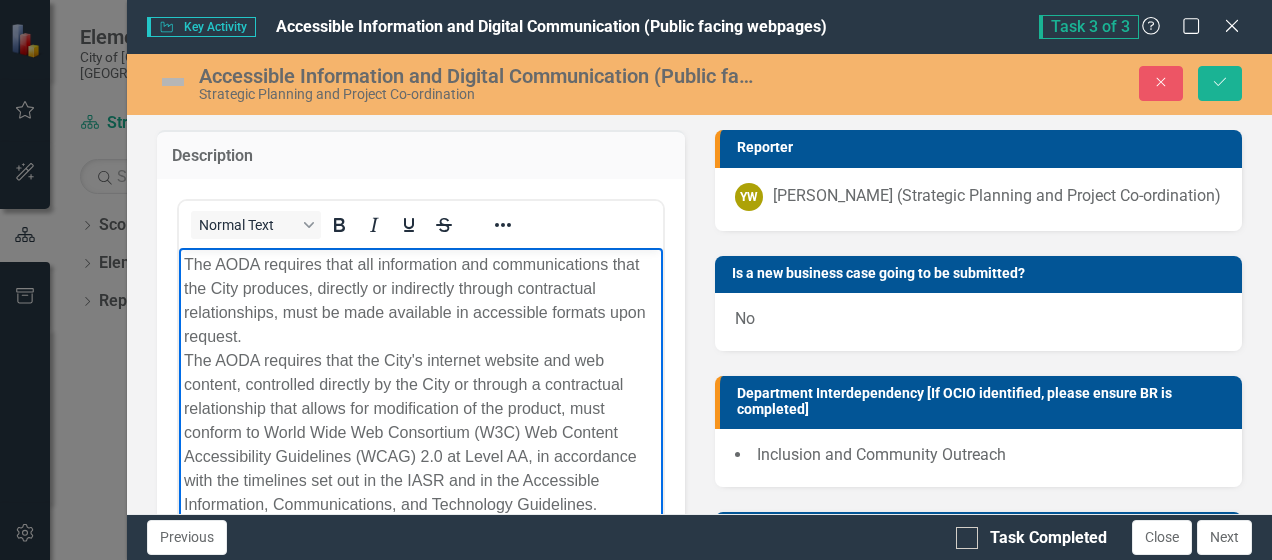 scroll, scrollTop: 139, scrollLeft: 0, axis: vertical 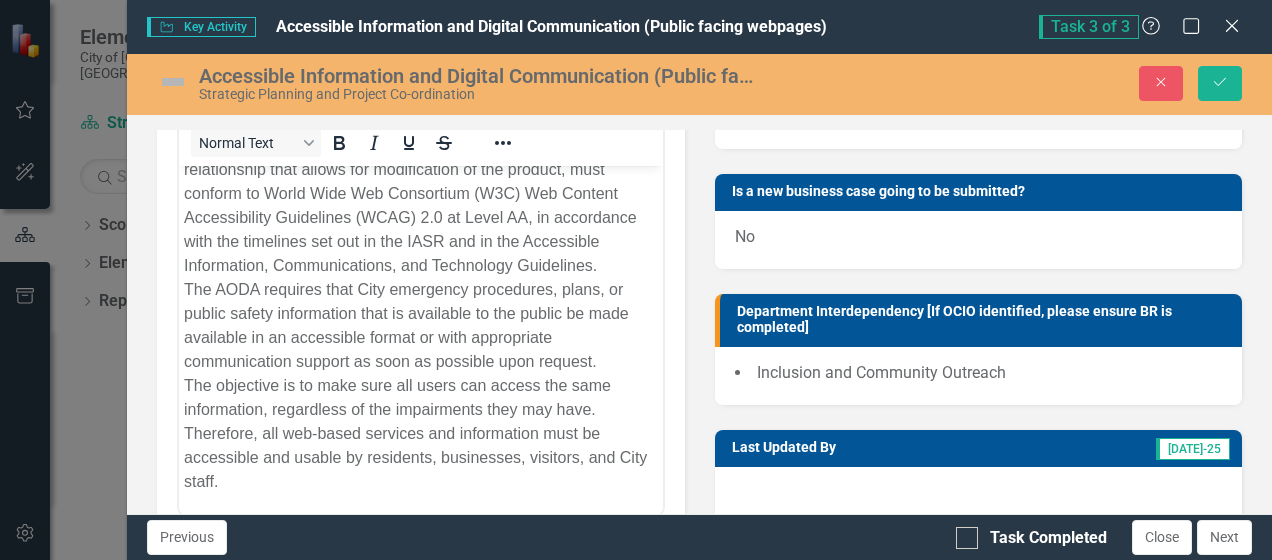 drag, startPoint x: 1219, startPoint y: 86, endPoint x: 747, endPoint y: 196, distance: 484.64832 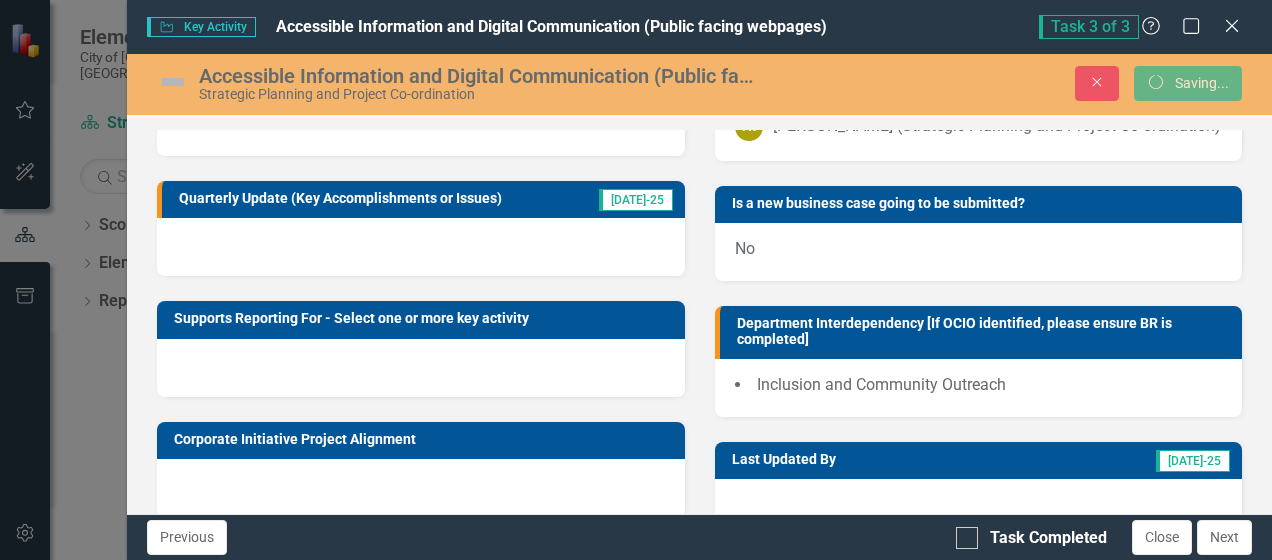 scroll, scrollTop: 0, scrollLeft: 0, axis: both 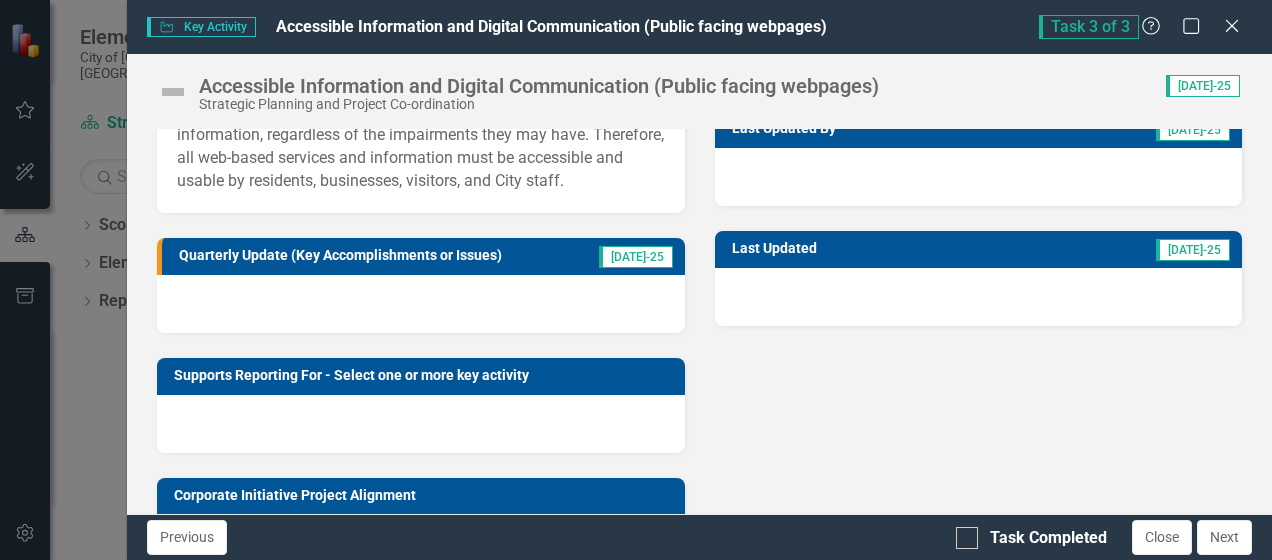 click at bounding box center [420, 304] 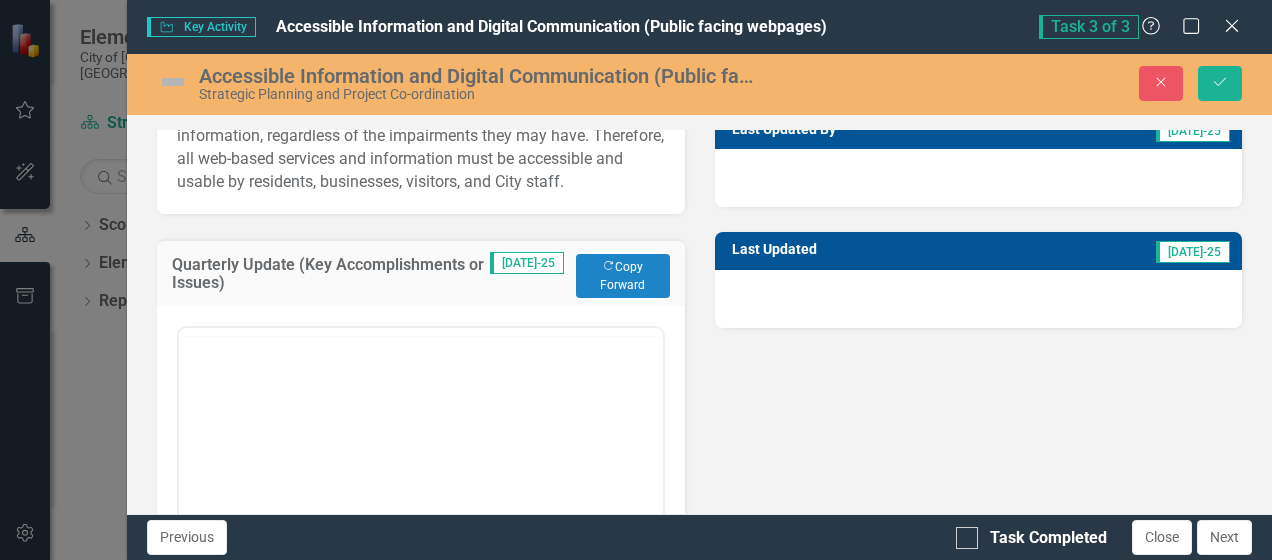 scroll, scrollTop: 0, scrollLeft: 0, axis: both 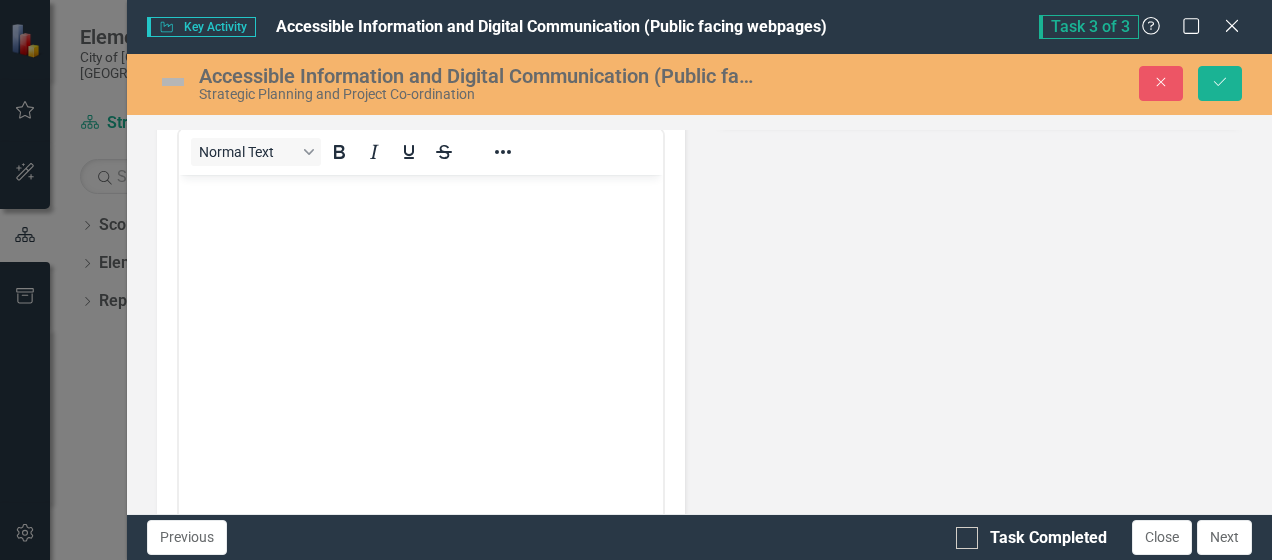 click at bounding box center (420, 325) 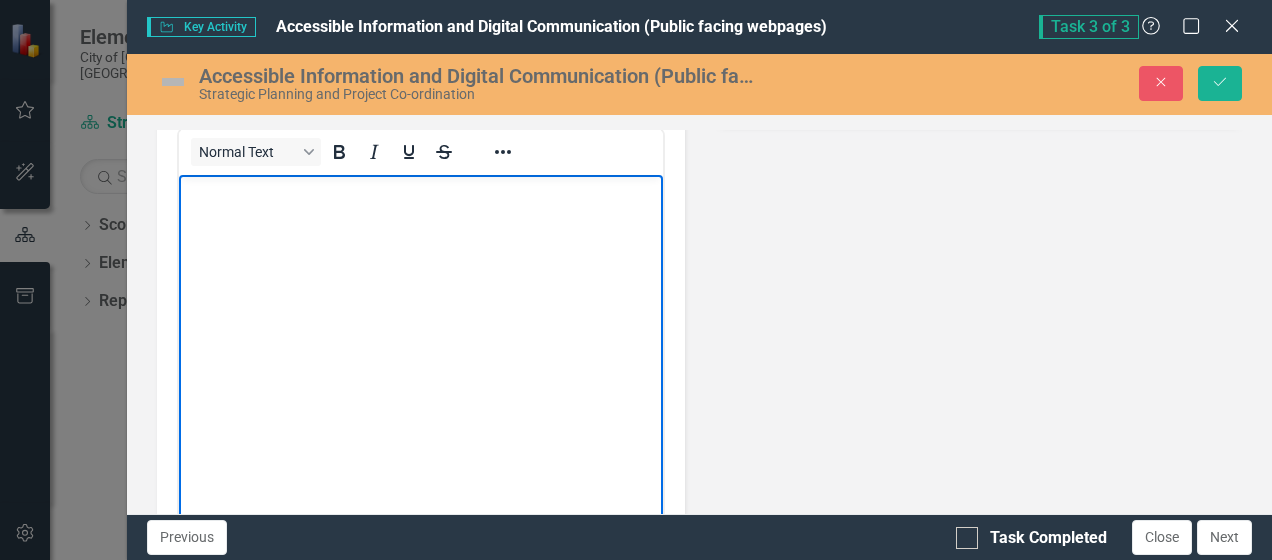 type 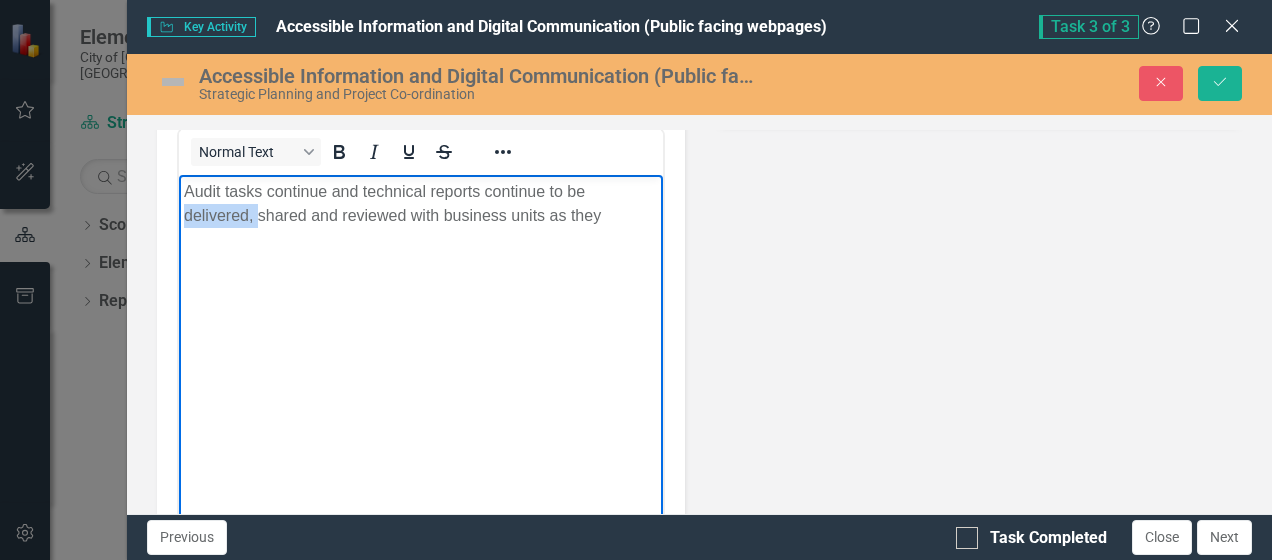 drag, startPoint x: 258, startPoint y: 216, endPoint x: 183, endPoint y: 214, distance: 75.026665 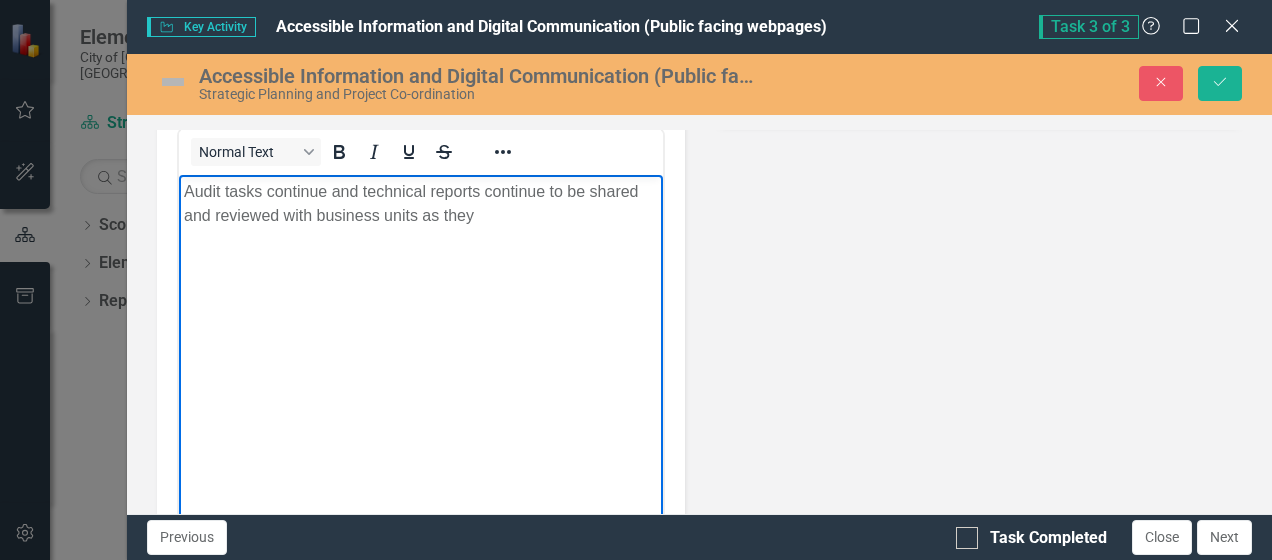click on "Audit tasks continue and technical reports continue to be shared and reviewed with business units as they" at bounding box center (420, 204) 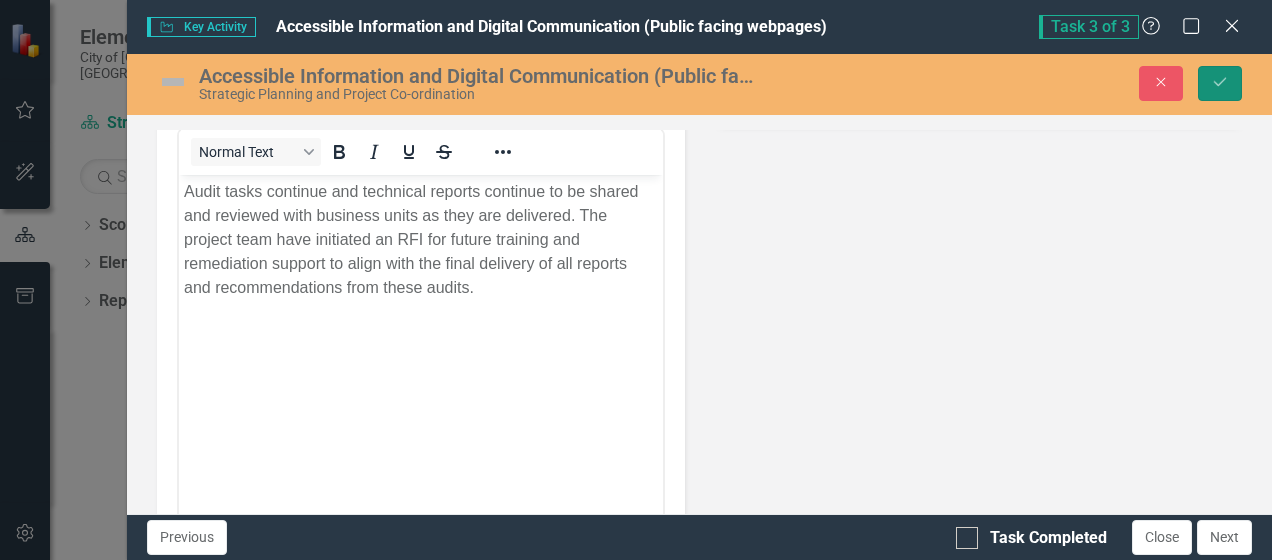click on "Save" at bounding box center (1220, 83) 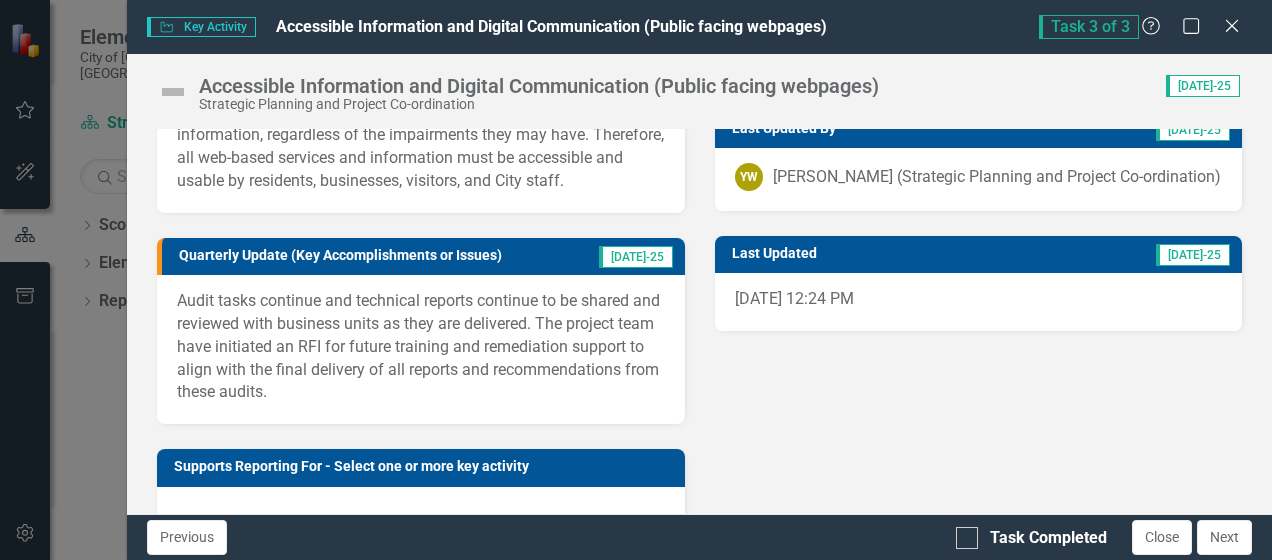 scroll, scrollTop: 700, scrollLeft: 0, axis: vertical 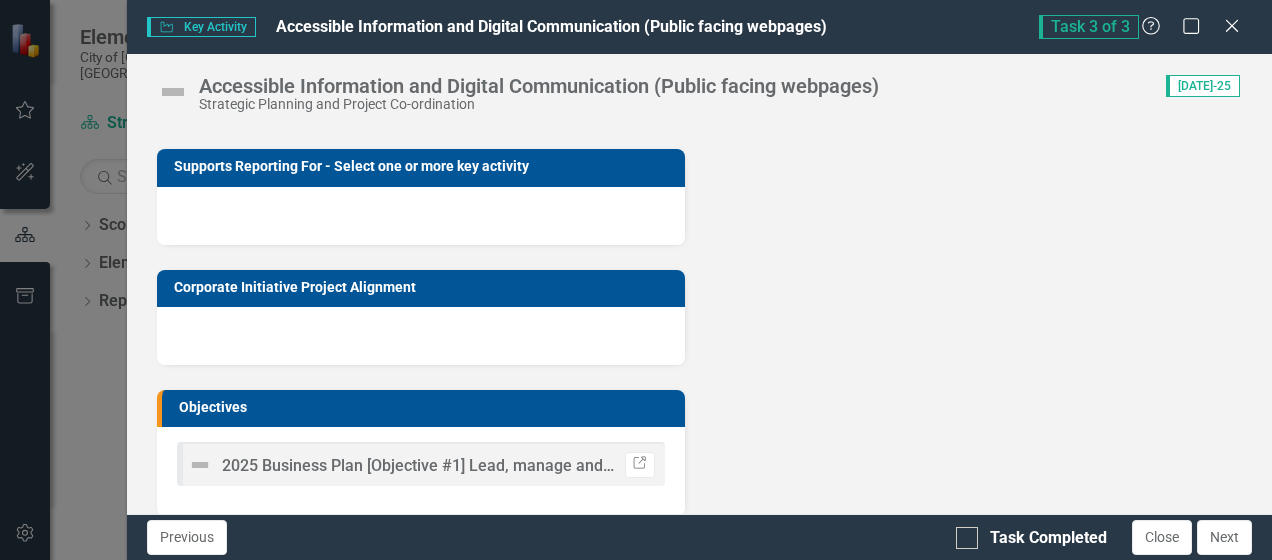 click at bounding box center (420, 216) 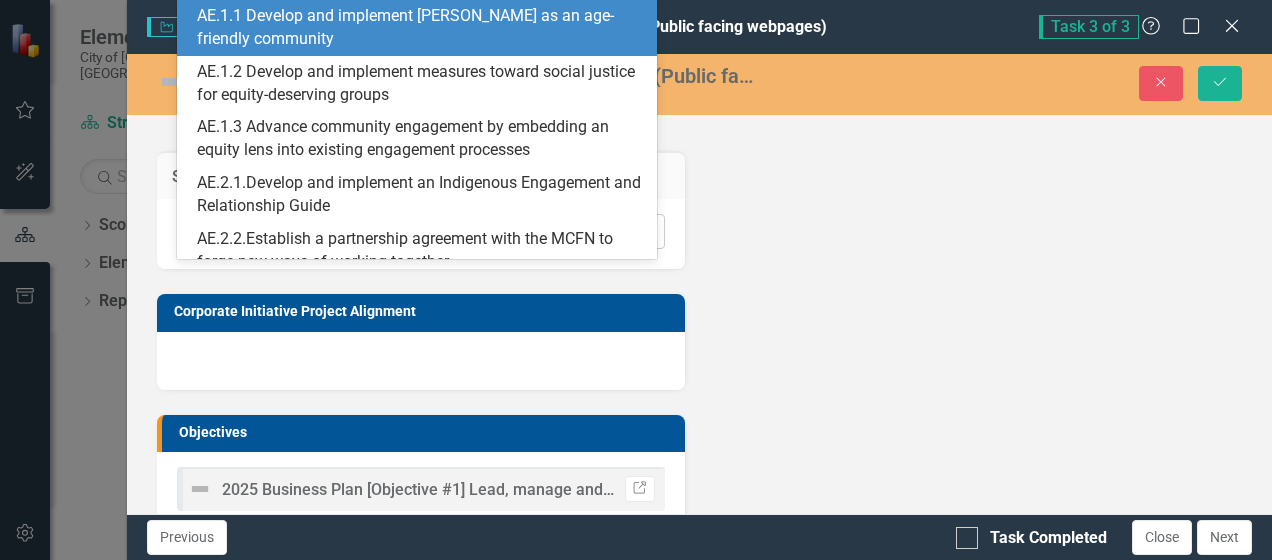 click on "Expand" 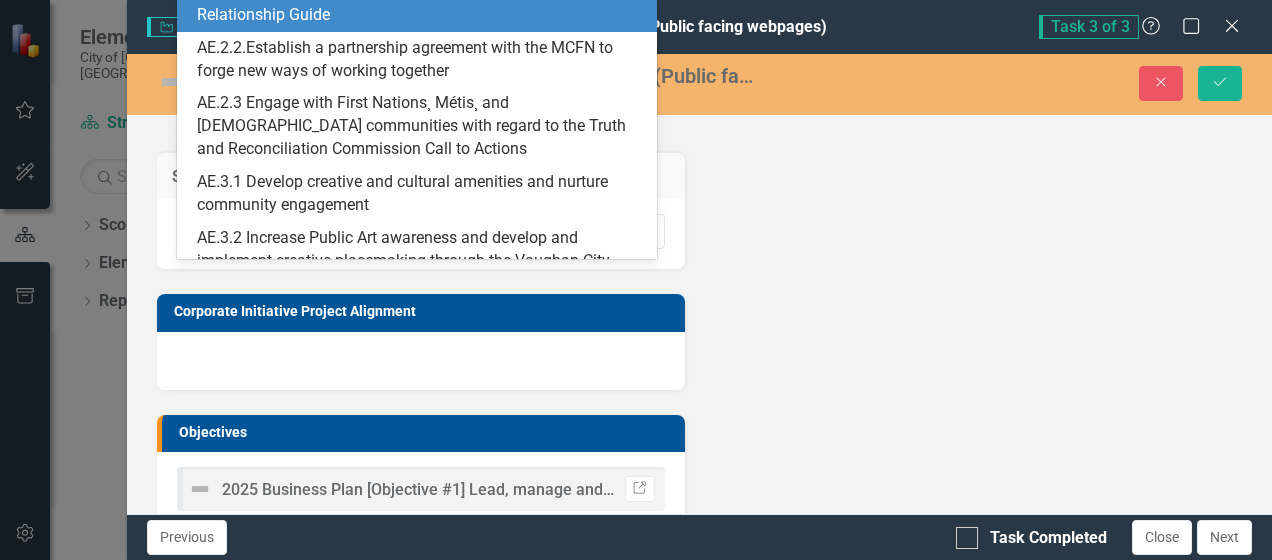 scroll, scrollTop: 200, scrollLeft: 0, axis: vertical 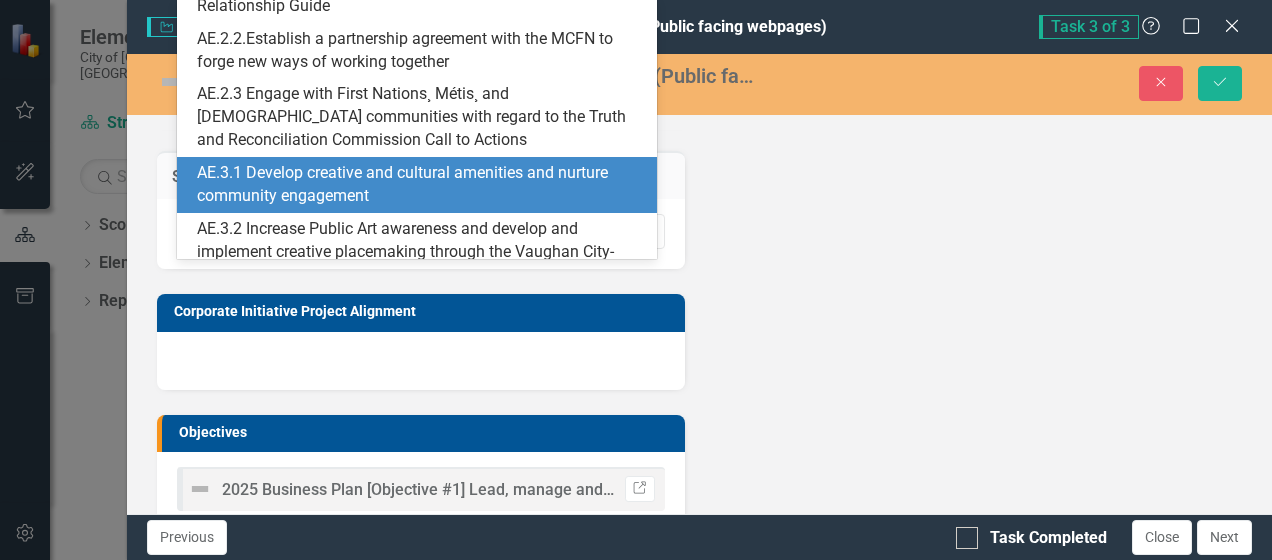 click on "Description The AODA requires that all information and communications that the City produces, directly or indirectly through contractual relationships, must be made available in accessible formats upon request. The AODA requires that the City's internet website and web content, controlled directly by the City or through a contractual relationship that allows for modification of the product, must conform to World Wide Web Consortium (W3C) Web Content Accessibility Guidelines (WCAG) 2.0 at Level AA, in accordance with the timelines set out in the IASR and in the Accessible Information, Communications, and Technology Guidelines. The AODA requires that City emergency procedures, plans, or public safety information that is available to the public be made available in an accessible format or with appropriate communication support as soon as possible upon request. Quarterly Update (Key Accomplishments or Issues) [DATE]-25 Supports Reporting For -  Select one or more key activity 67 results available. Select... Expand" at bounding box center [699, -27] 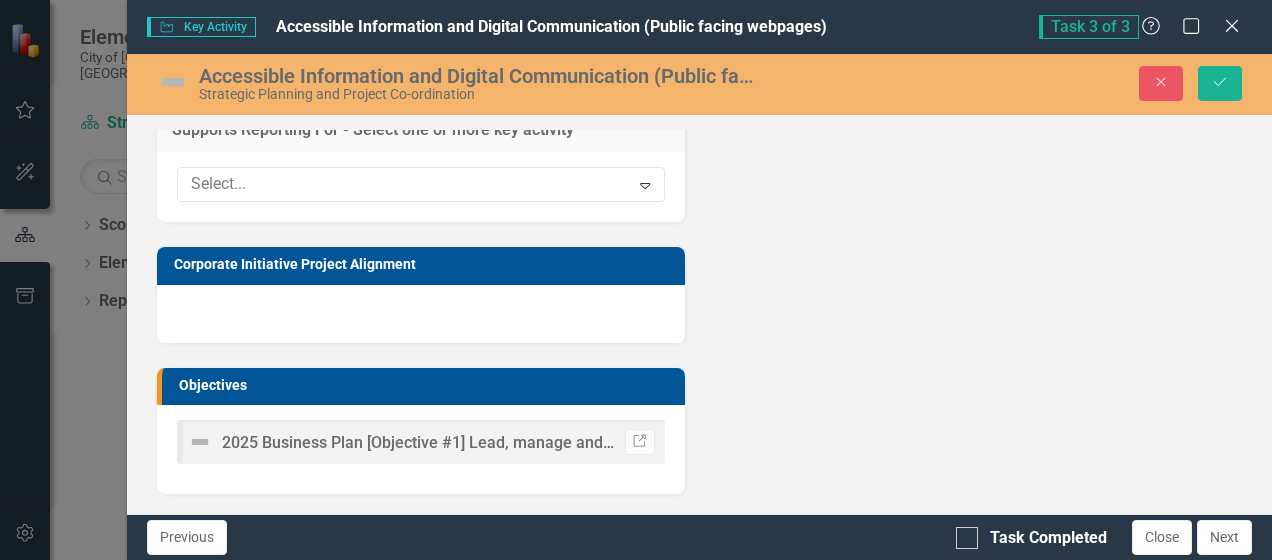 scroll, scrollTop: 792, scrollLeft: 0, axis: vertical 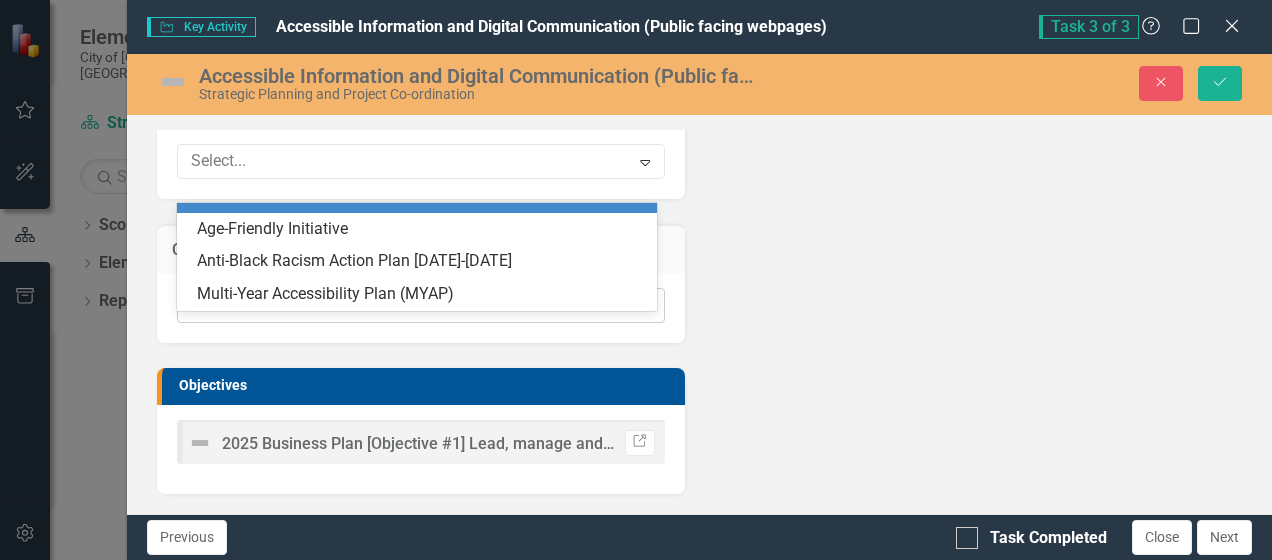 click at bounding box center (406, 305) 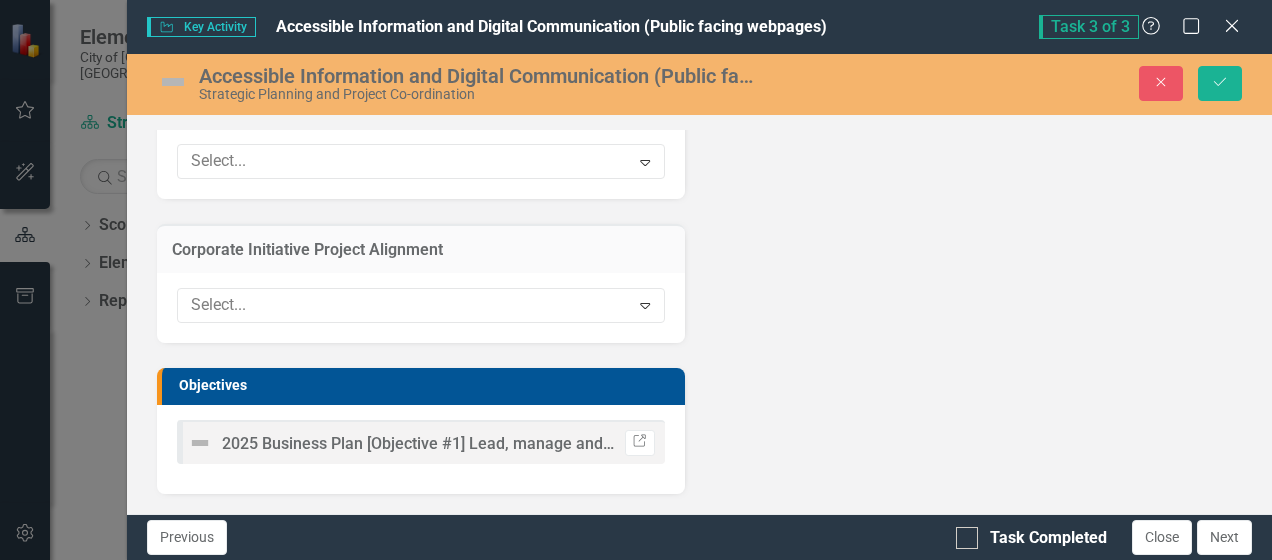 click on "Description The AODA requires that all information and communications that the City produces, directly or indirectly through contractual relationships, must be made available in accessible formats upon request. The AODA requires that the City's internet website and web content, controlled directly by the City or through a contractual relationship that allows for modification of the product, must conform to World Wide Web Consortium (W3C) Web Content Accessibility Guidelines (WCAG) 2.0 at Level AA, in accordance with the timelines set out in the IASR and in the Accessible Information, Communications, and Technology Guidelines. The AODA requires that City emergency procedures, plans, or public safety information that is available to the public be made available in an accessible format or with appropriate communication support as soon as possible upon request. Quarterly Update (Key Accomplishments or Issues) [DATE]-25 Supports Reporting For -  Select one or more key activity Select... Expand Select... Expand Link" at bounding box center (699, -86) 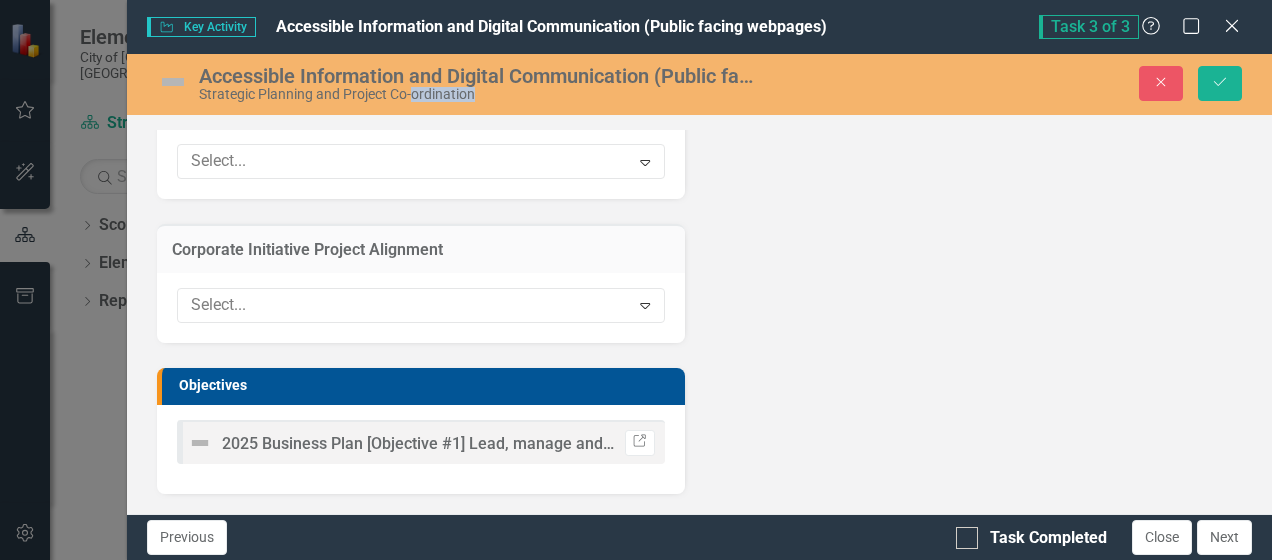 click on "Description The AODA requires that all information and communications that the City produces, directly or indirectly through contractual relationships, must be made available in accessible formats upon request. The AODA requires that the City's internet website and web content, controlled directly by the City or through a contractual relationship that allows for modification of the product, must conform to World Wide Web Consortium (W3C) Web Content Accessibility Guidelines (WCAG) 2.0 at Level AA, in accordance with the timelines set out in the IASR and in the Accessible Information, Communications, and Technology Guidelines. The AODA requires that City emergency procedures, plans, or public safety information that is available to the public be made available in an accessible format or with appropriate communication support as soon as possible upon request. Quarterly Update (Key Accomplishments or Issues) [DATE]-25 Supports Reporting For -  Select one or more key activity Select... Expand Select... Expand Link" at bounding box center (699, -86) 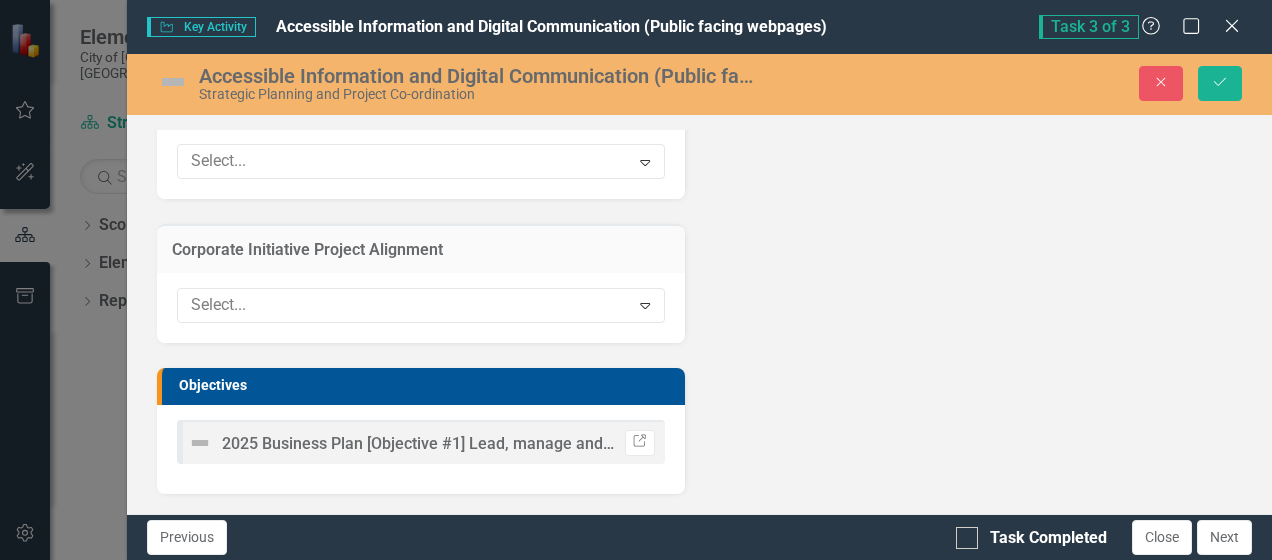 click on "Description The AODA requires that all information and communications that the City produces, directly or indirectly through contractual relationships, must be made available in accessible formats upon request. The AODA requires that the City's internet website and web content, controlled directly by the City or through a contractual relationship that allows for modification of the product, must conform to World Wide Web Consortium (W3C) Web Content Accessibility Guidelines (WCAG) 2.0 at Level AA, in accordance with the timelines set out in the IASR and in the Accessible Information, Communications, and Technology Guidelines. The AODA requires that City emergency procedures, plans, or public safety information that is available to the public be made available in an accessible format or with appropriate communication support as soon as possible upon request. Quarterly Update (Key Accomplishments or Issues) [DATE]-25 Supports Reporting For -  Select one or more key activity Select... Expand Select... Expand Link" at bounding box center (699, -86) 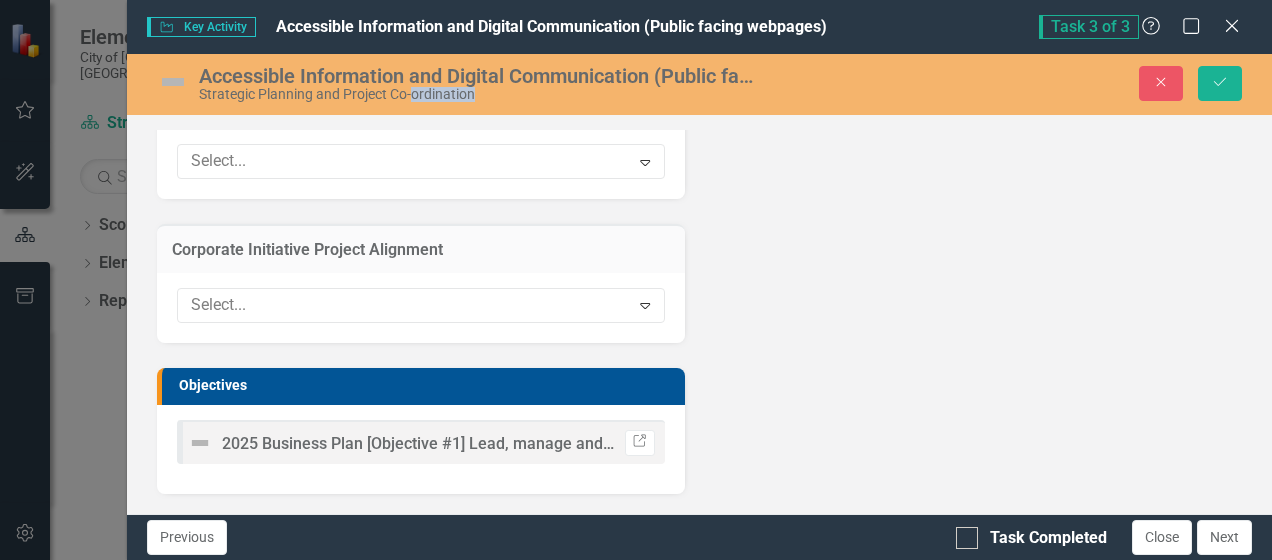 click on "Description The AODA requires that all information and communications that the City produces, directly or indirectly through contractual relationships, must be made available in accessible formats upon request. The AODA requires that the City's internet website and web content, controlled directly by the City or through a contractual relationship that allows for modification of the product, must conform to World Wide Web Consortium (W3C) Web Content Accessibility Guidelines (WCAG) 2.0 at Level AA, in accordance with the timelines set out in the IASR and in the Accessible Information, Communications, and Technology Guidelines. The AODA requires that City emergency procedures, plans, or public safety information that is available to the public be made available in an accessible format or with appropriate communication support as soon as possible upon request. Quarterly Update (Key Accomplishments or Issues) [DATE]-25 Supports Reporting For -  Select one or more key activity Select... Expand Select... Expand Link" at bounding box center (699, -86) 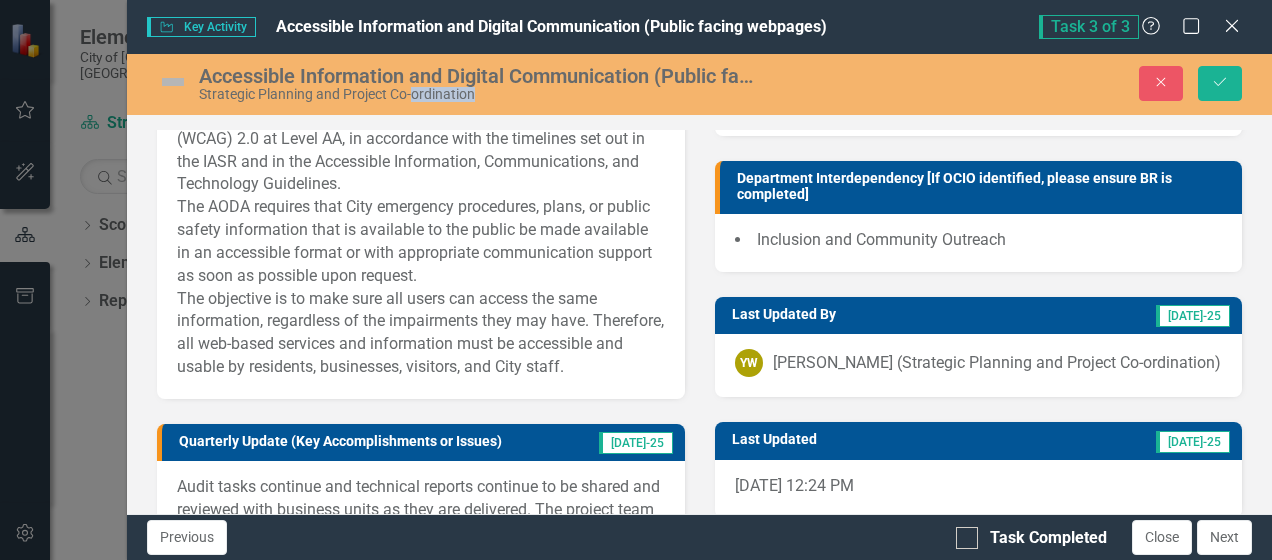 scroll, scrollTop: 0, scrollLeft: 0, axis: both 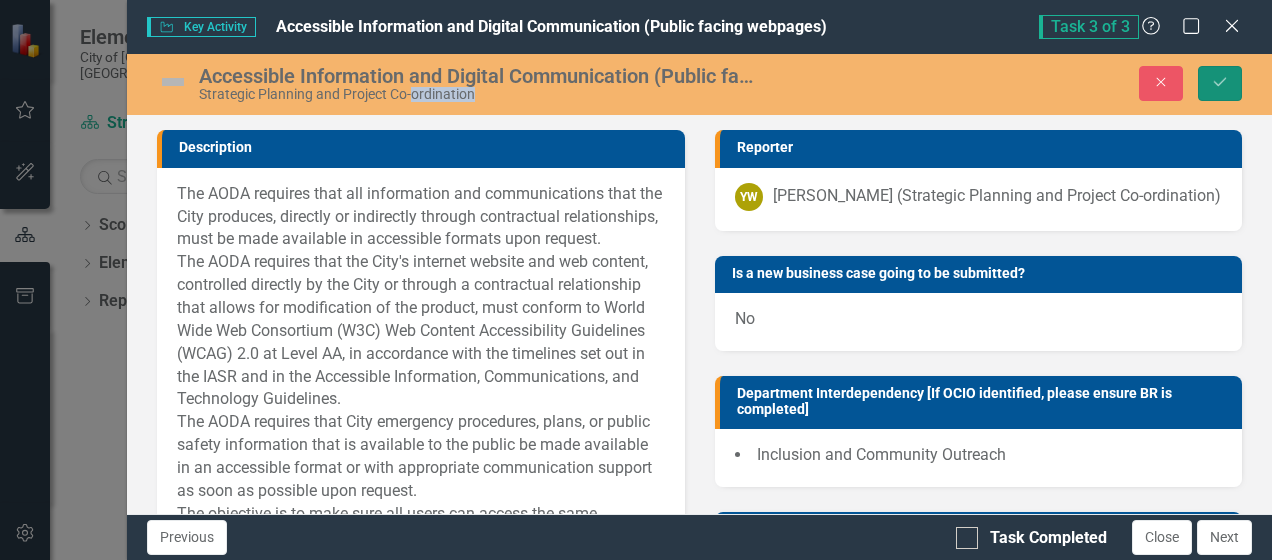 click on "Save" at bounding box center [1220, 83] 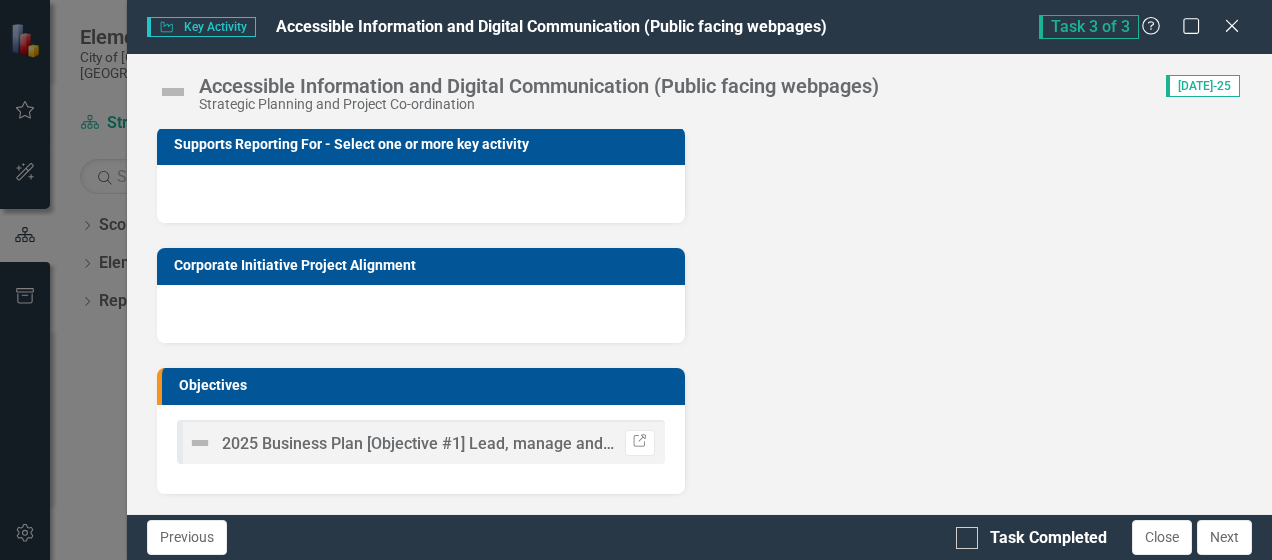 scroll, scrollTop: 767, scrollLeft: 0, axis: vertical 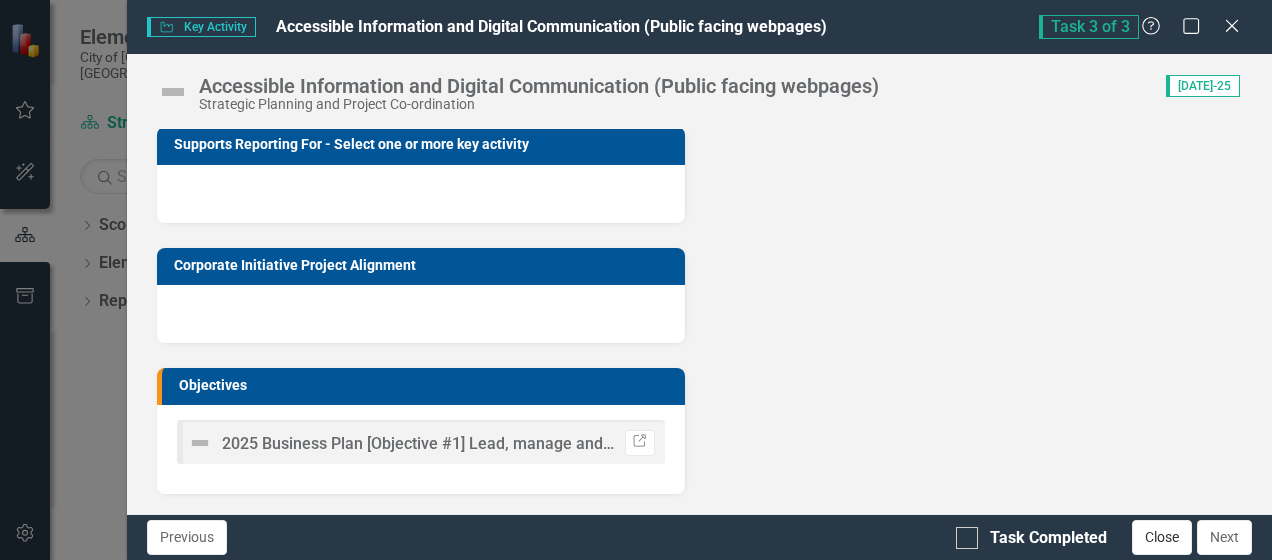 click on "Close" at bounding box center (1162, 537) 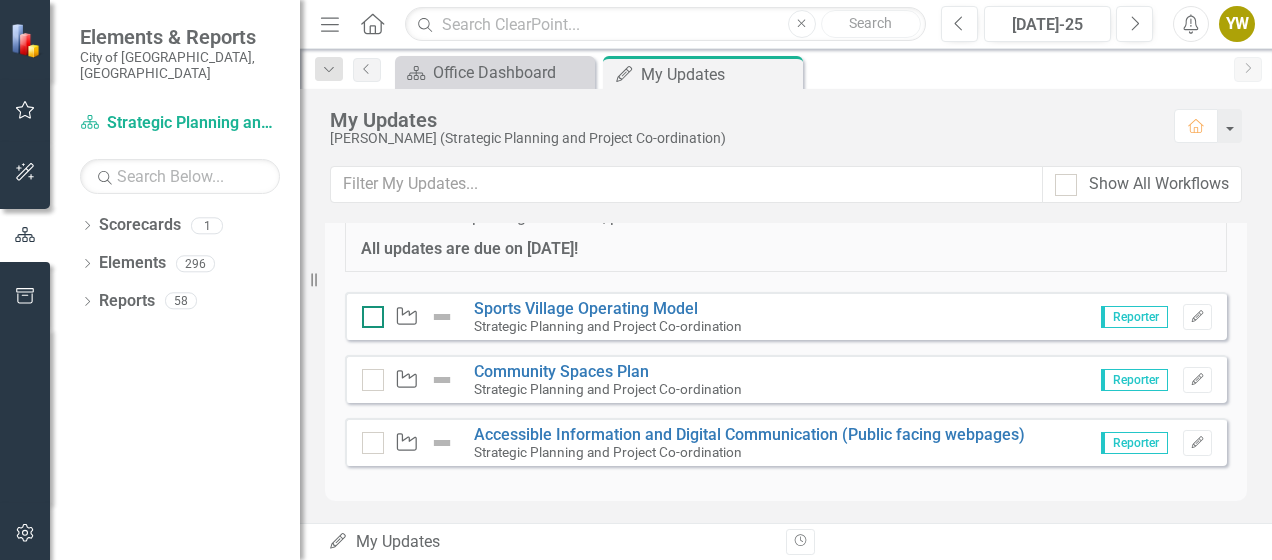 click at bounding box center [368, 312] 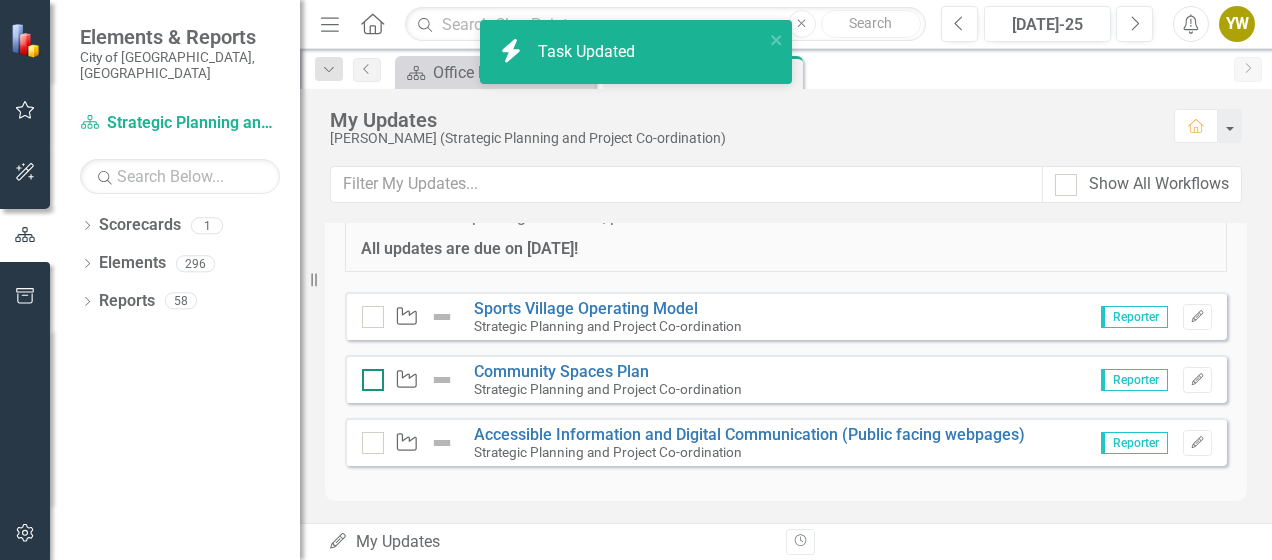checkbox on "true" 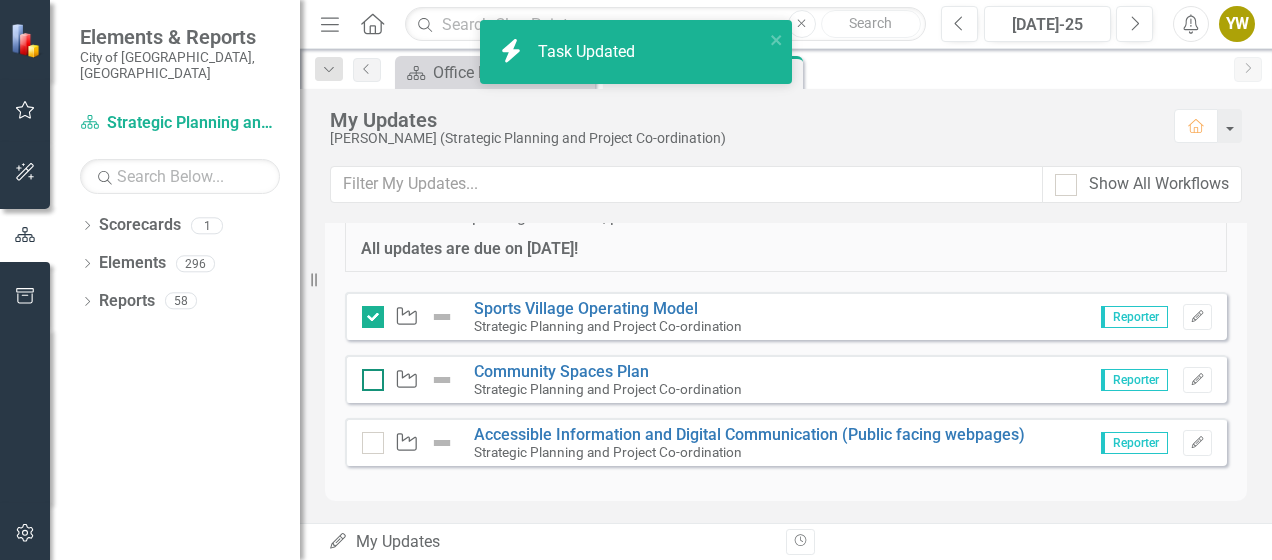 click at bounding box center [368, 375] 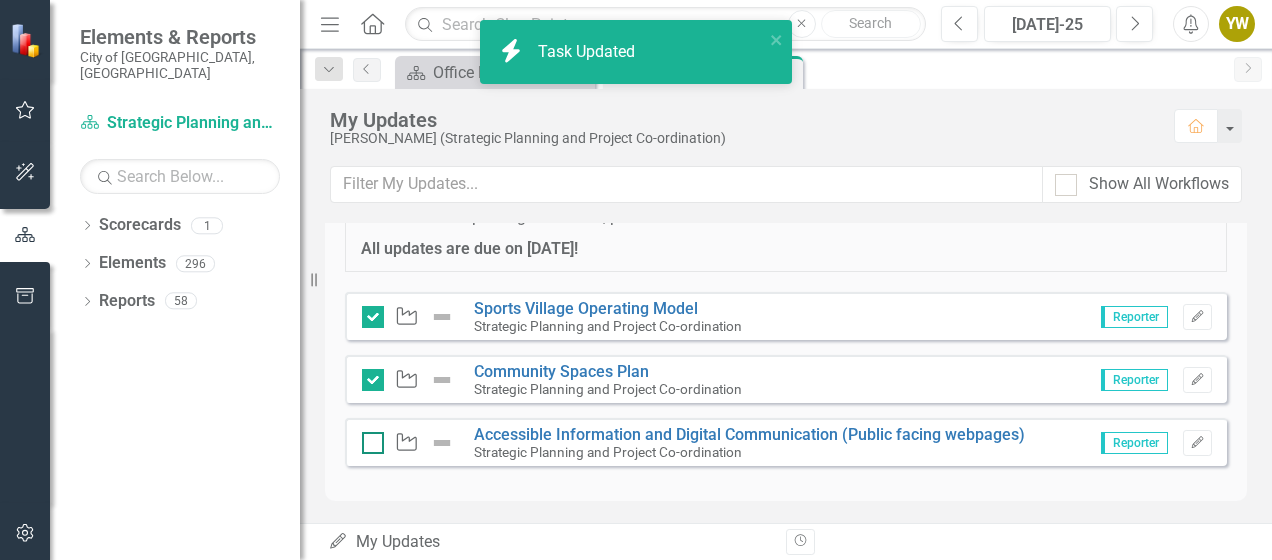 checkbox on "true" 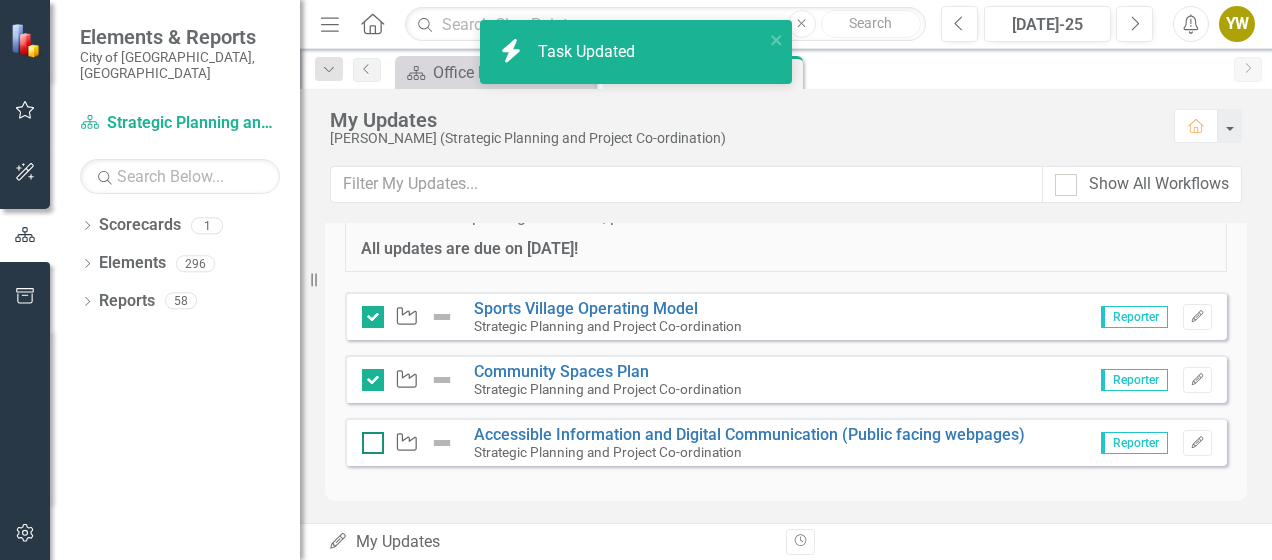 click at bounding box center [368, 438] 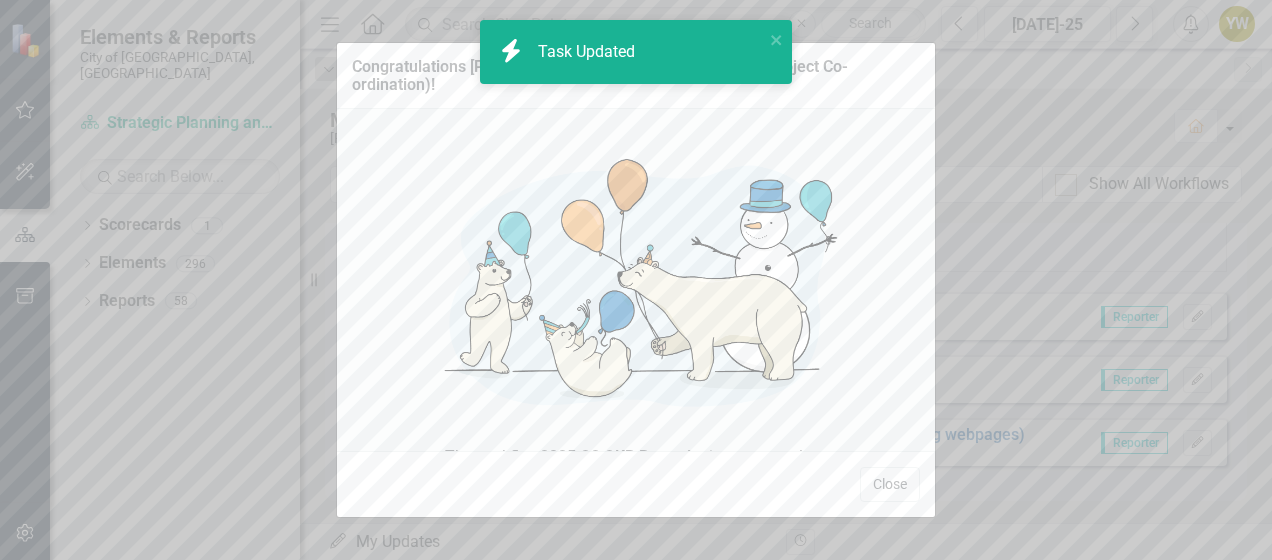 checkbox on "true" 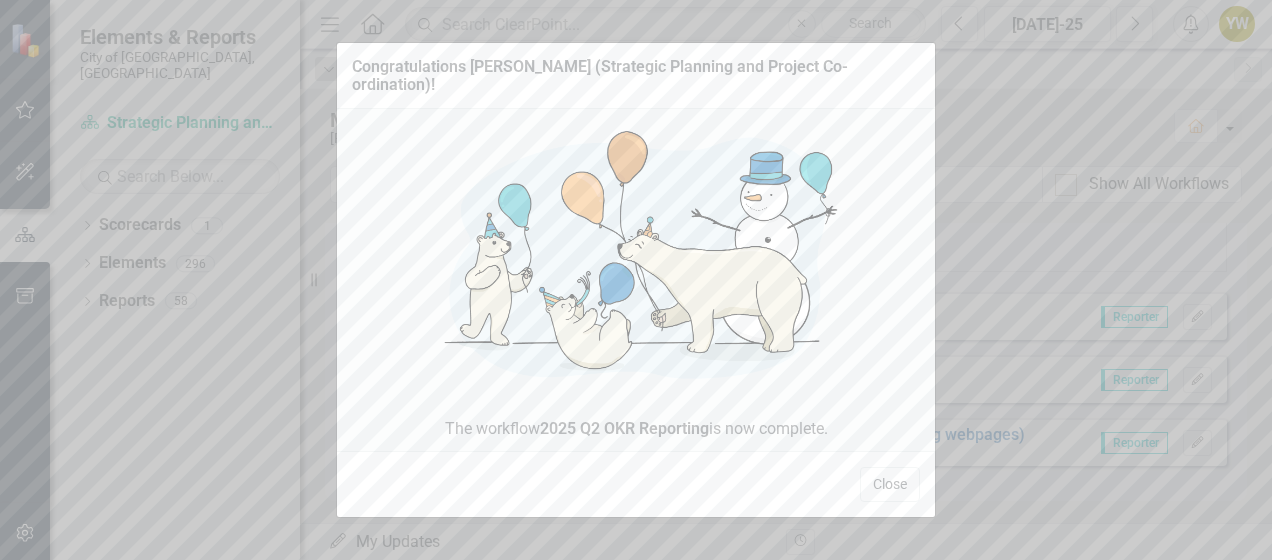 scroll, scrollTop: 42, scrollLeft: 0, axis: vertical 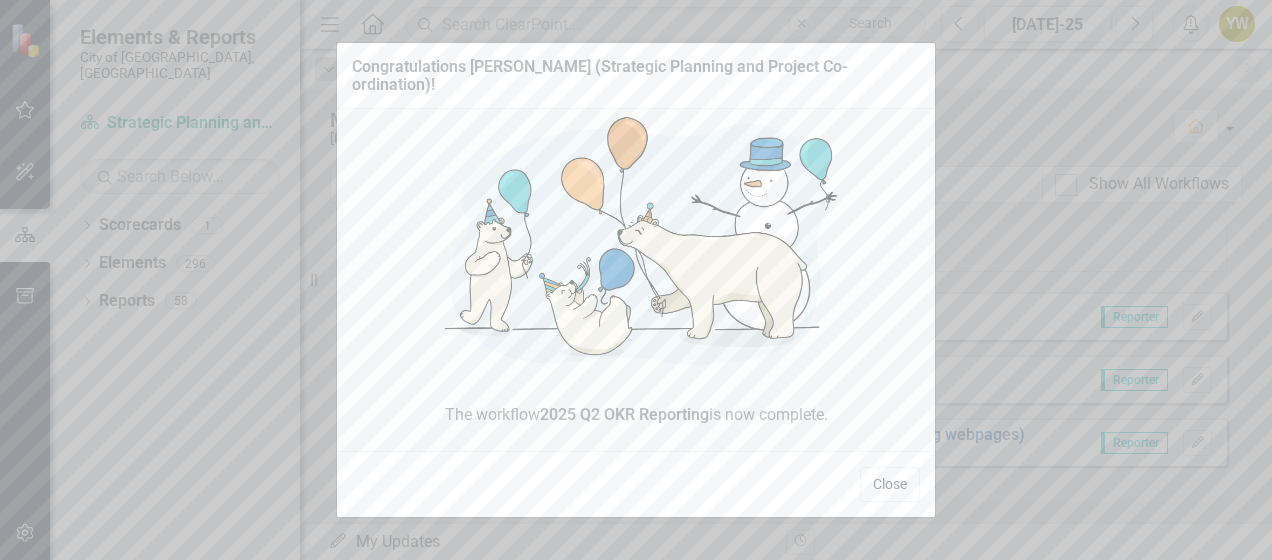 click on "Close" at bounding box center (890, 484) 